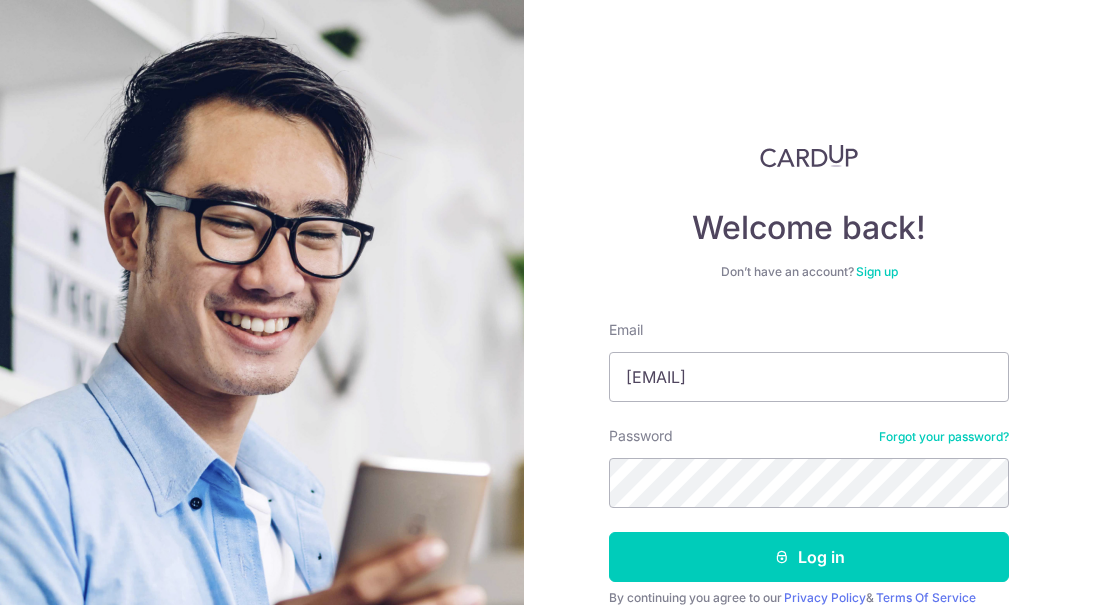 scroll, scrollTop: 0, scrollLeft: 0, axis: both 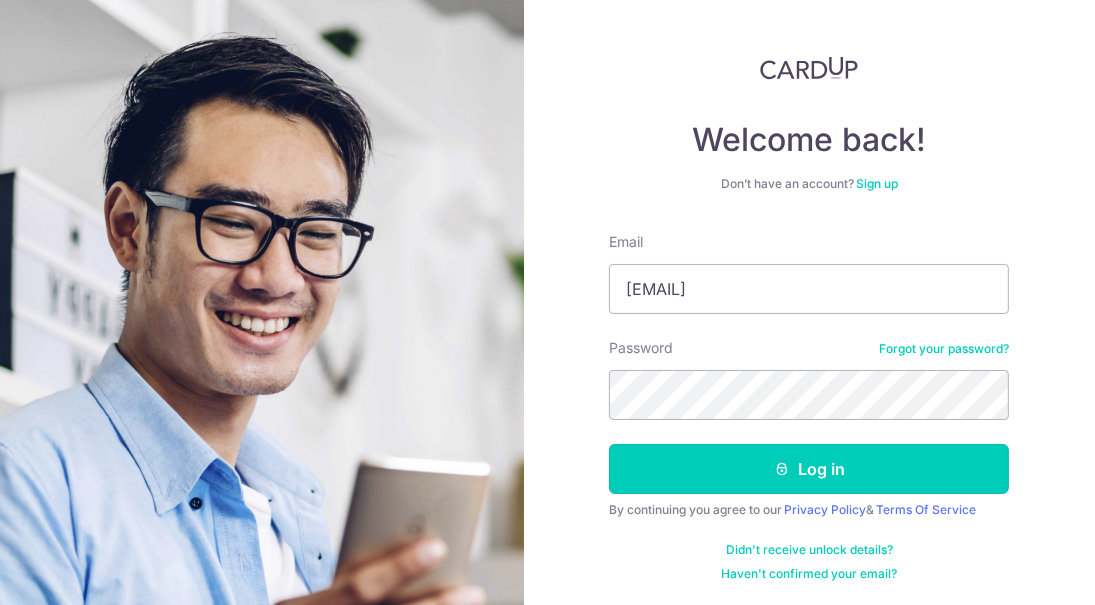 click on "Log in" at bounding box center [809, 469] 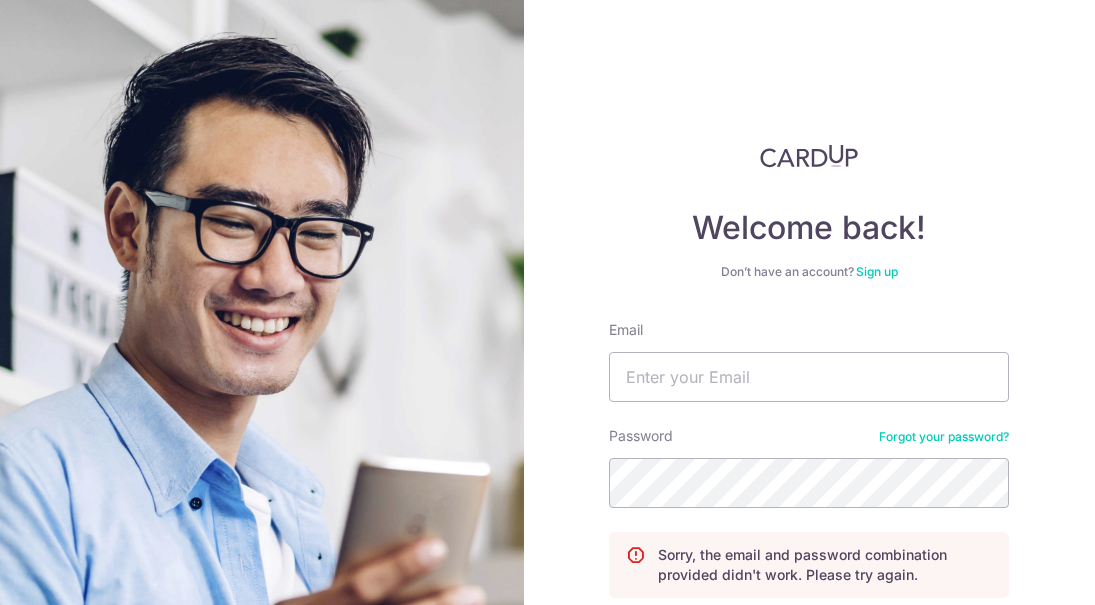 scroll, scrollTop: 0, scrollLeft: 0, axis: both 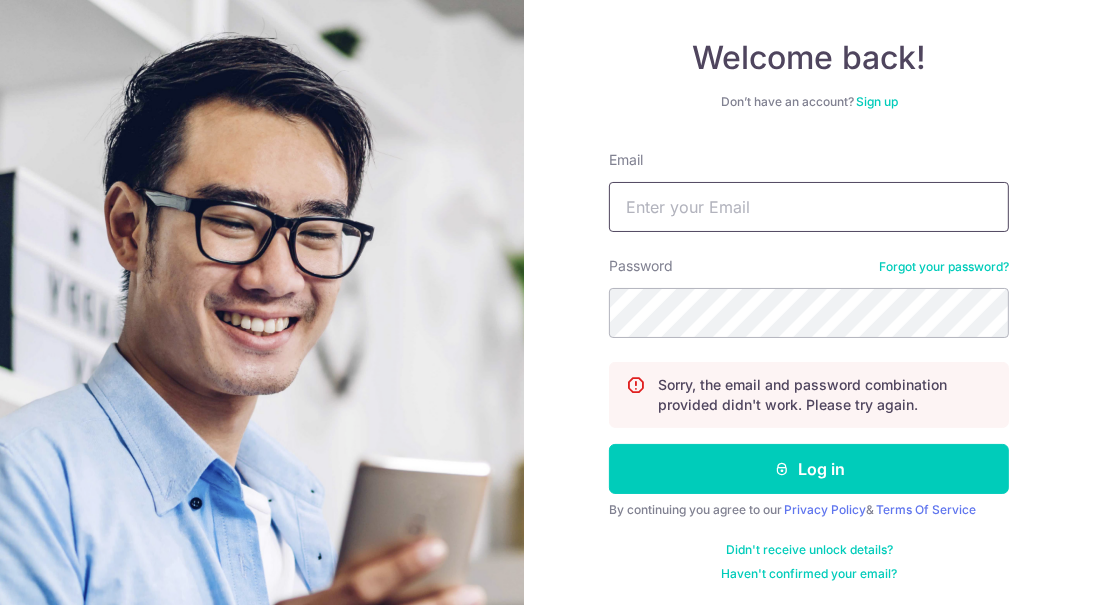 click on "Email" at bounding box center [809, 207] 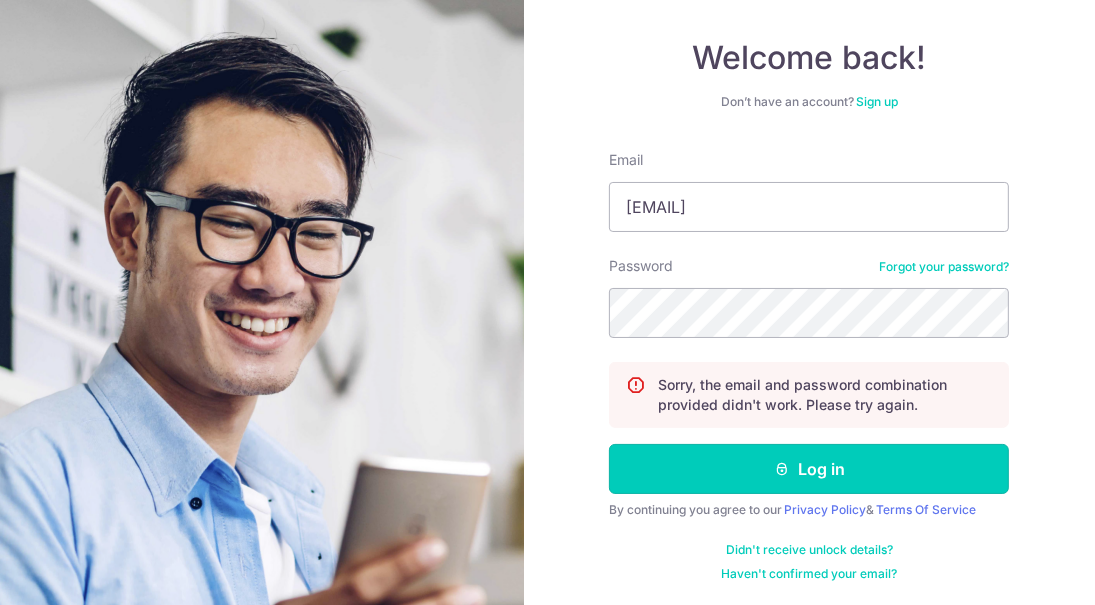 click on "Log in" at bounding box center (809, 469) 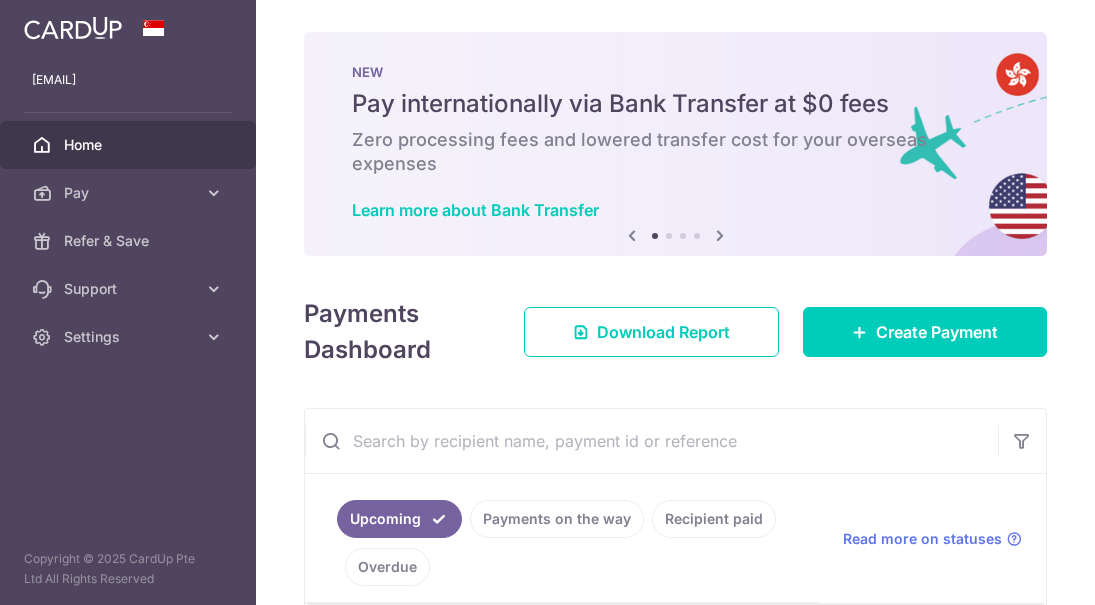 scroll, scrollTop: 0, scrollLeft: 0, axis: both 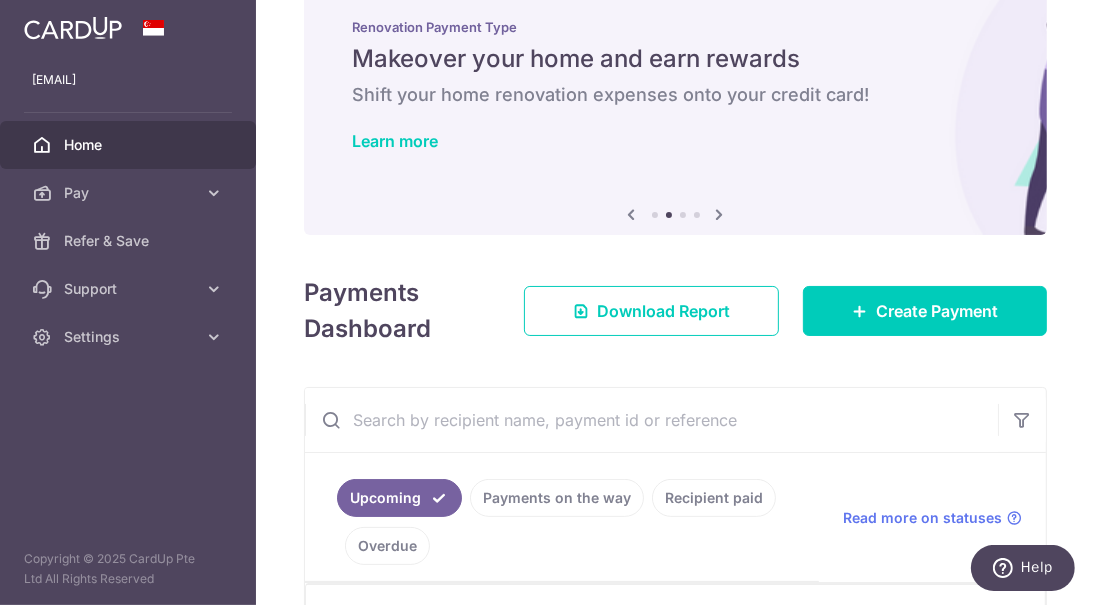 click at bounding box center (214, 193) 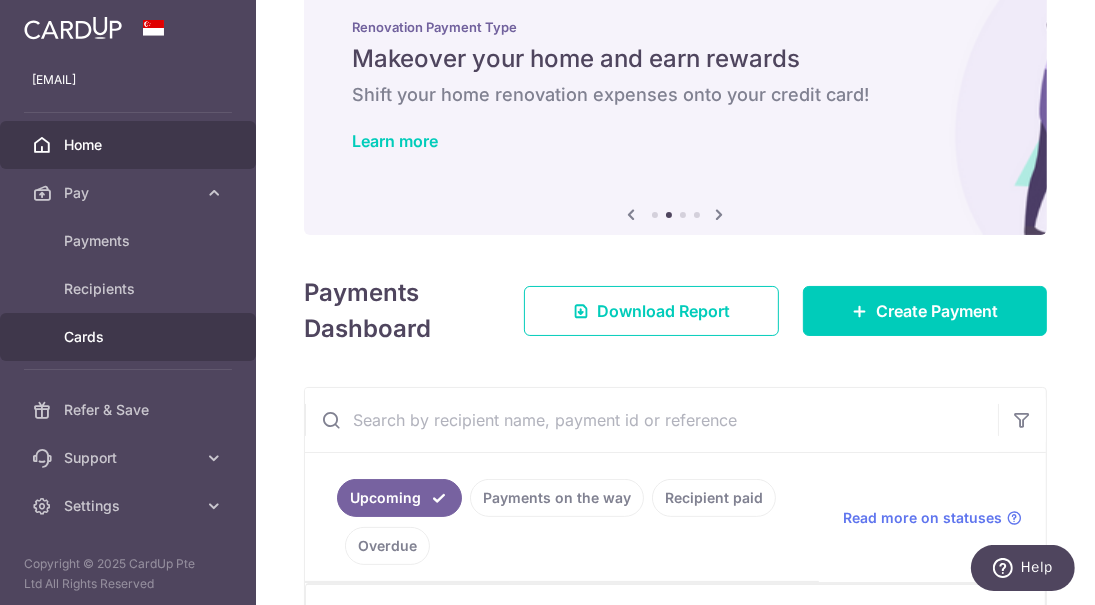 click on "Cards" at bounding box center (130, 337) 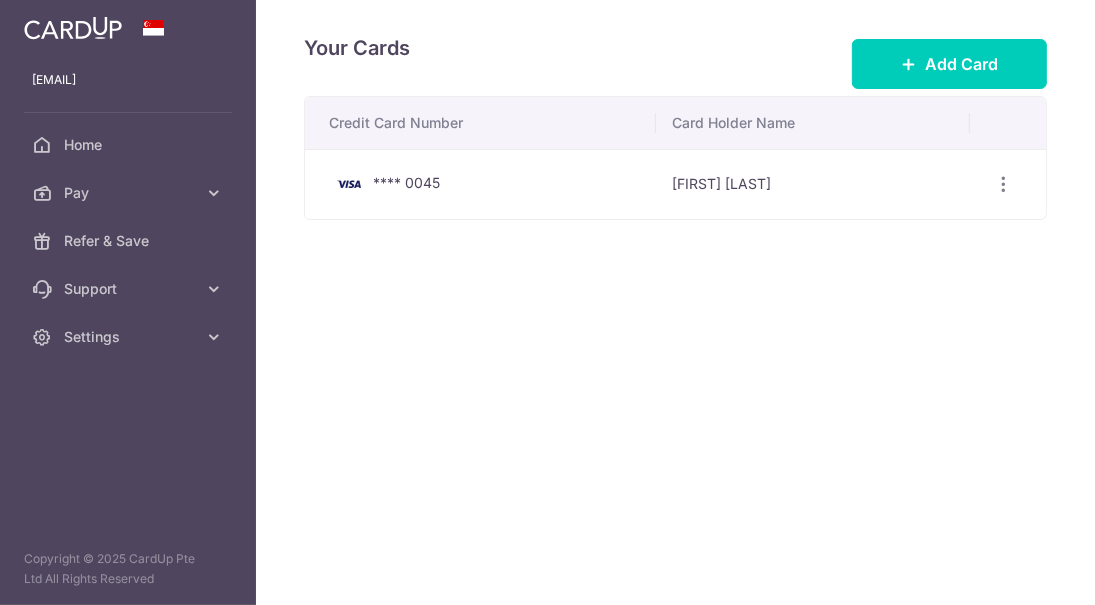 scroll, scrollTop: 0, scrollLeft: 0, axis: both 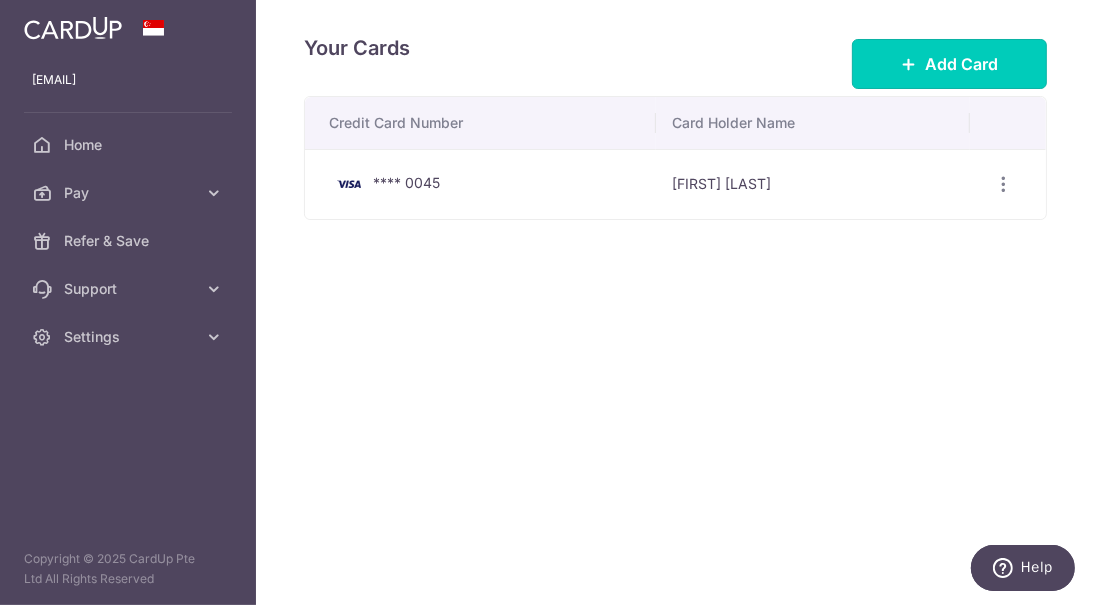 click on "Add Card" at bounding box center [961, 64] 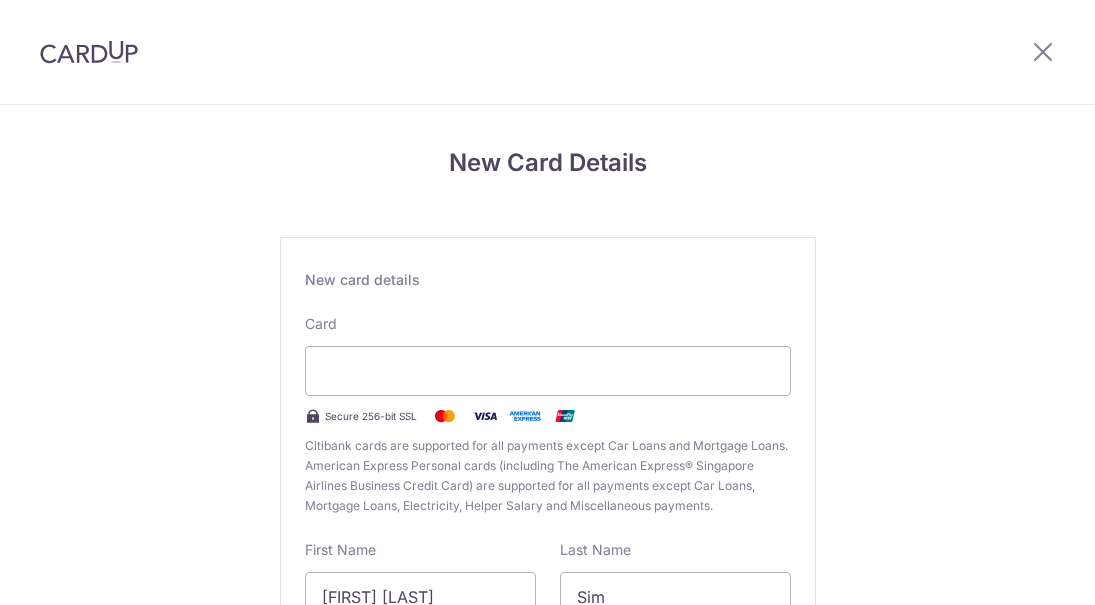 scroll, scrollTop: 0, scrollLeft: 0, axis: both 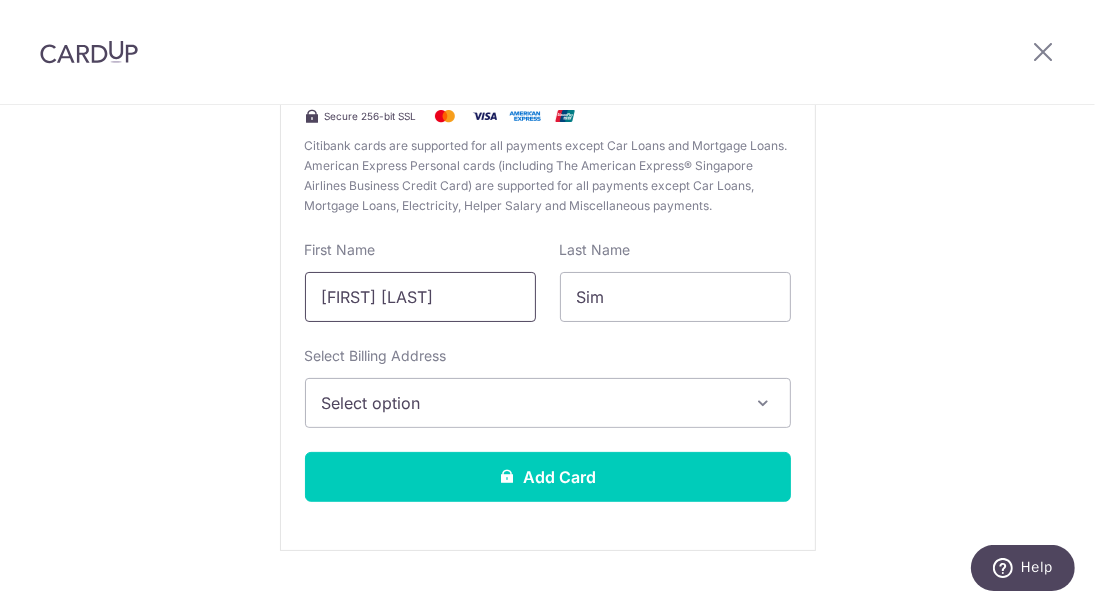 click on "Hui Lyn Wendy" at bounding box center [420, 297] 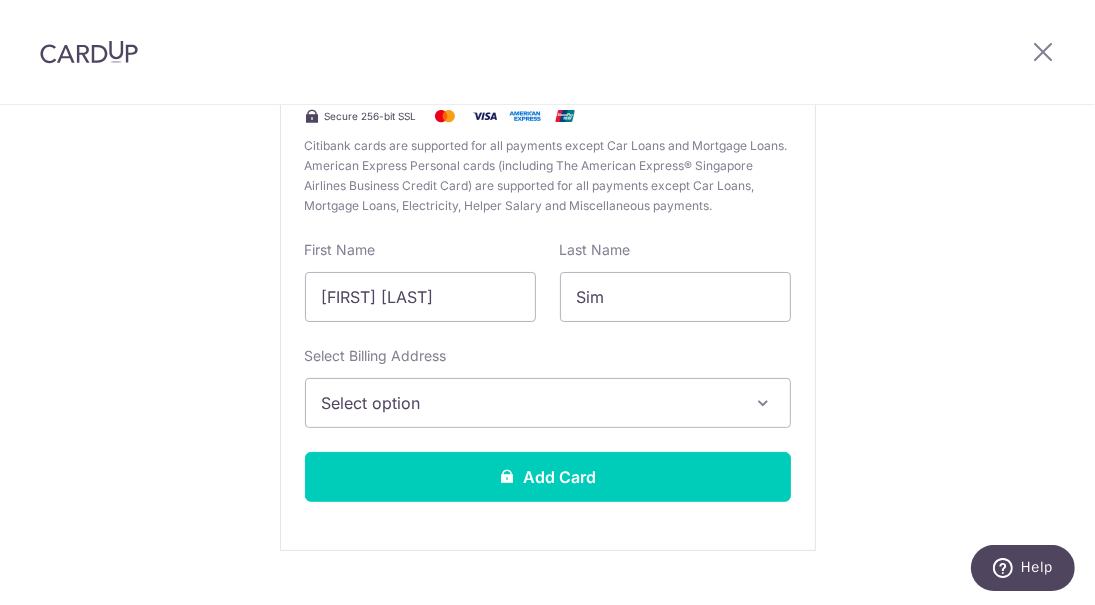 click on "Select option" at bounding box center (530, 403) 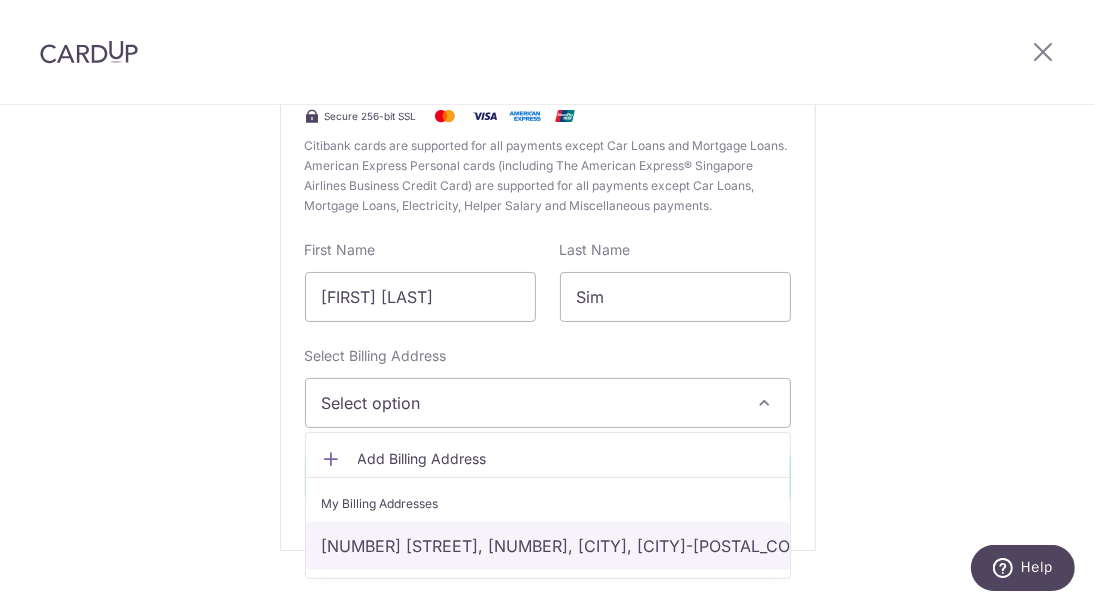click on "8 Primrose Avenue, 8, Singapore, Singapore-467242" at bounding box center [548, 546] 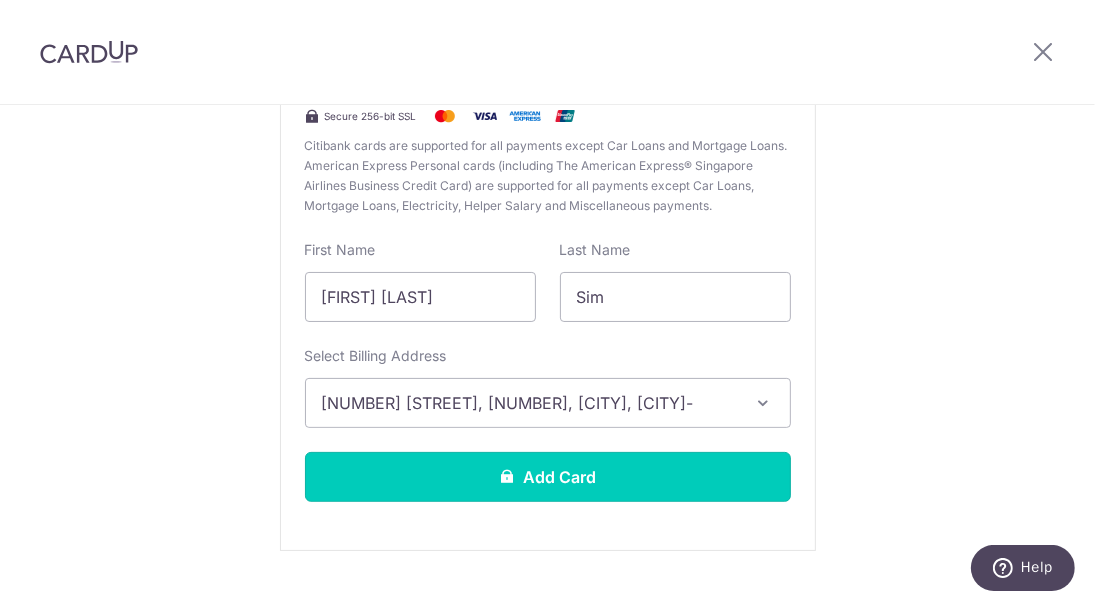 click on "Add Card" at bounding box center (548, 477) 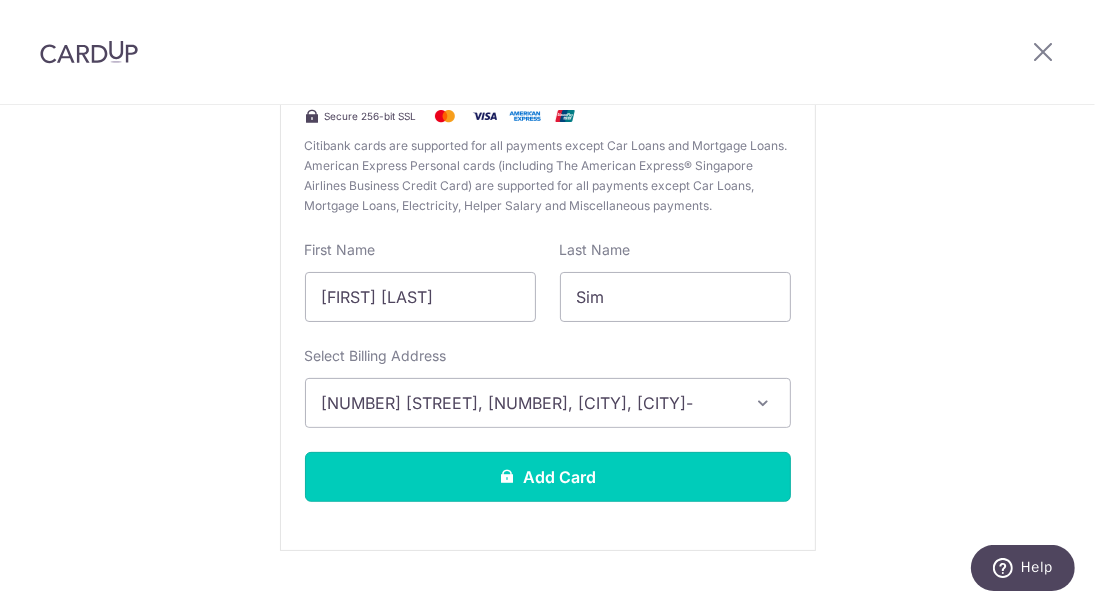 click on "Add Card" at bounding box center [548, 477] 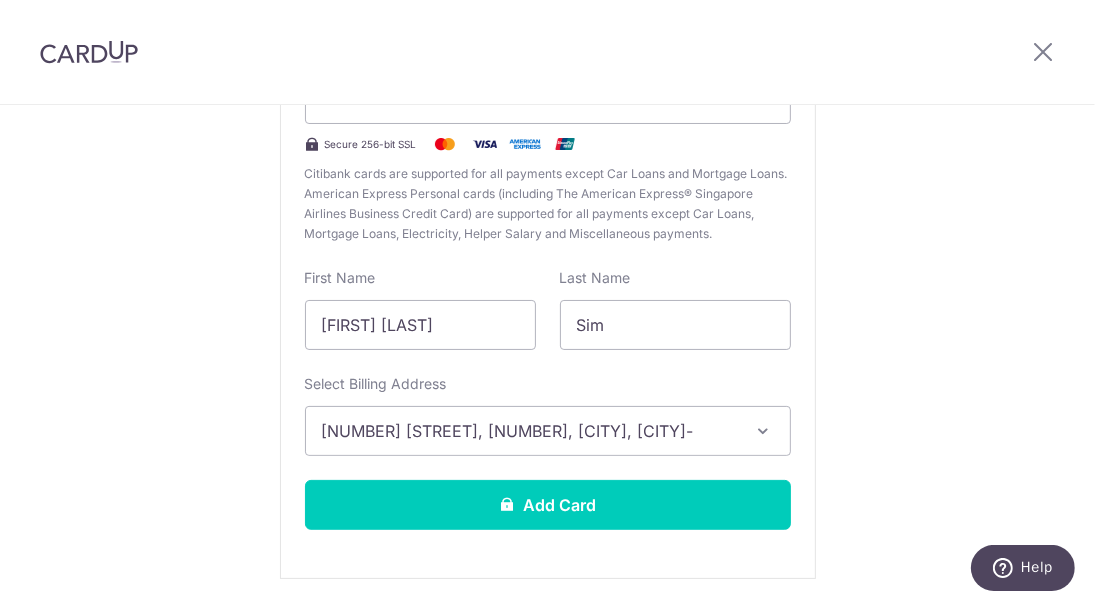 scroll, scrollTop: 338, scrollLeft: 0, axis: vertical 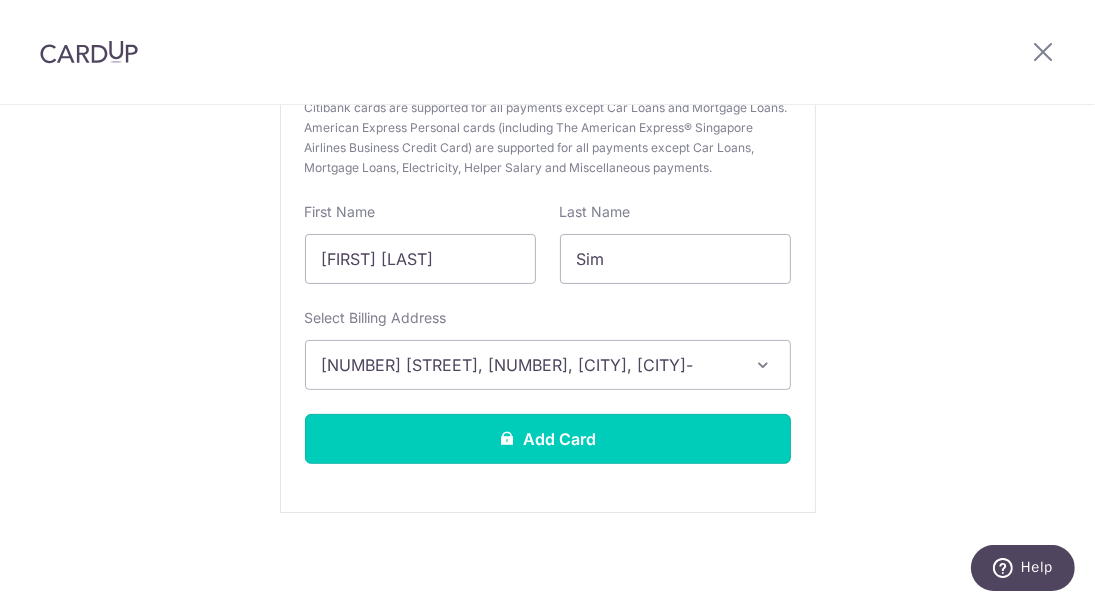 click on "Add Card" at bounding box center (548, 439) 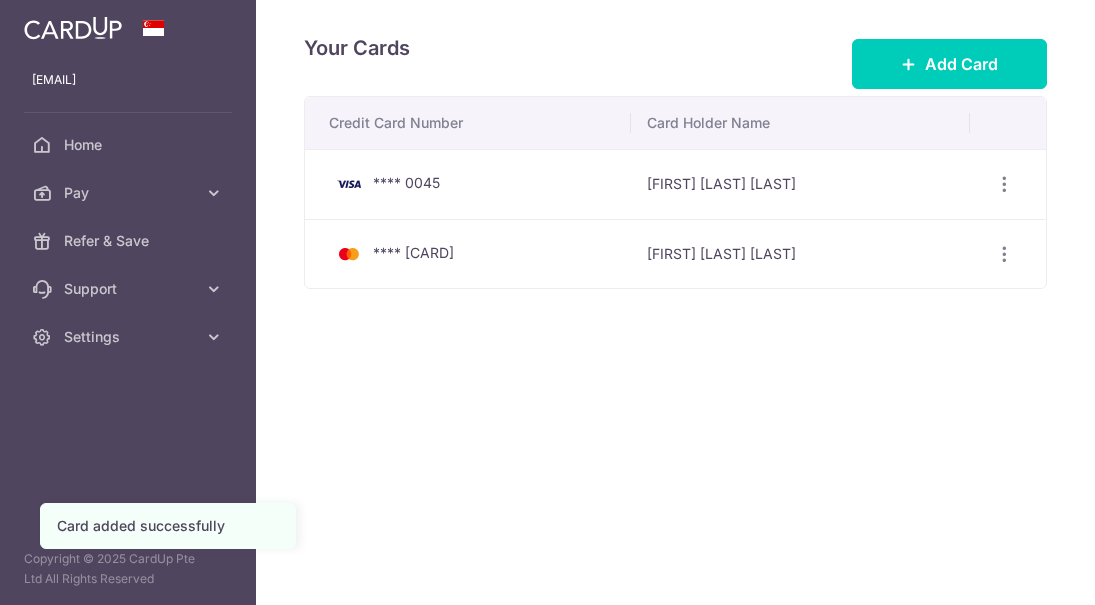scroll, scrollTop: 0, scrollLeft: 0, axis: both 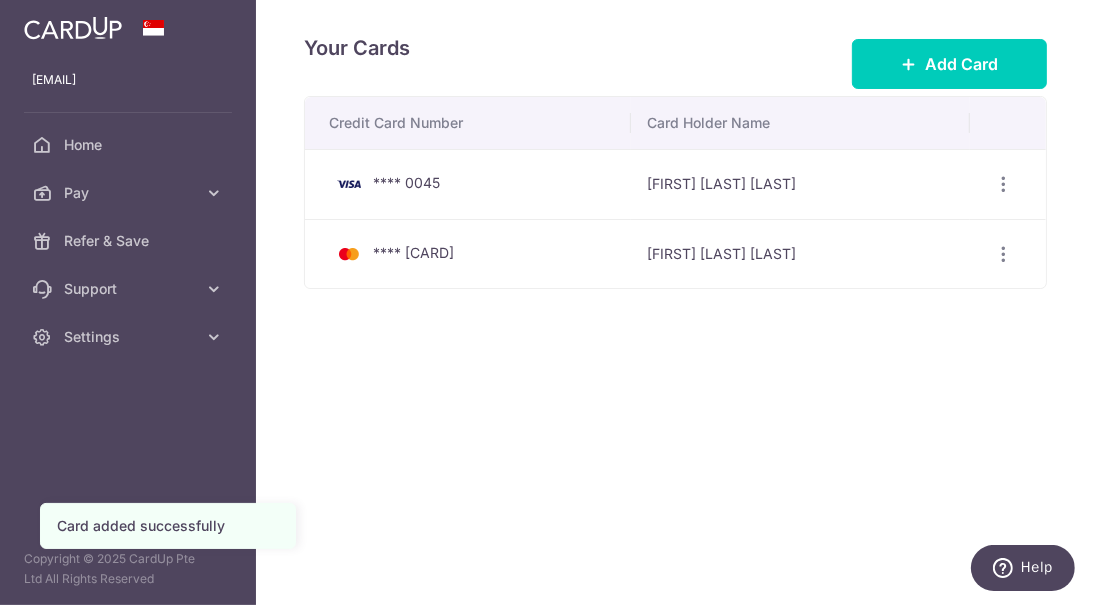 click on "Pay" at bounding box center (130, 193) 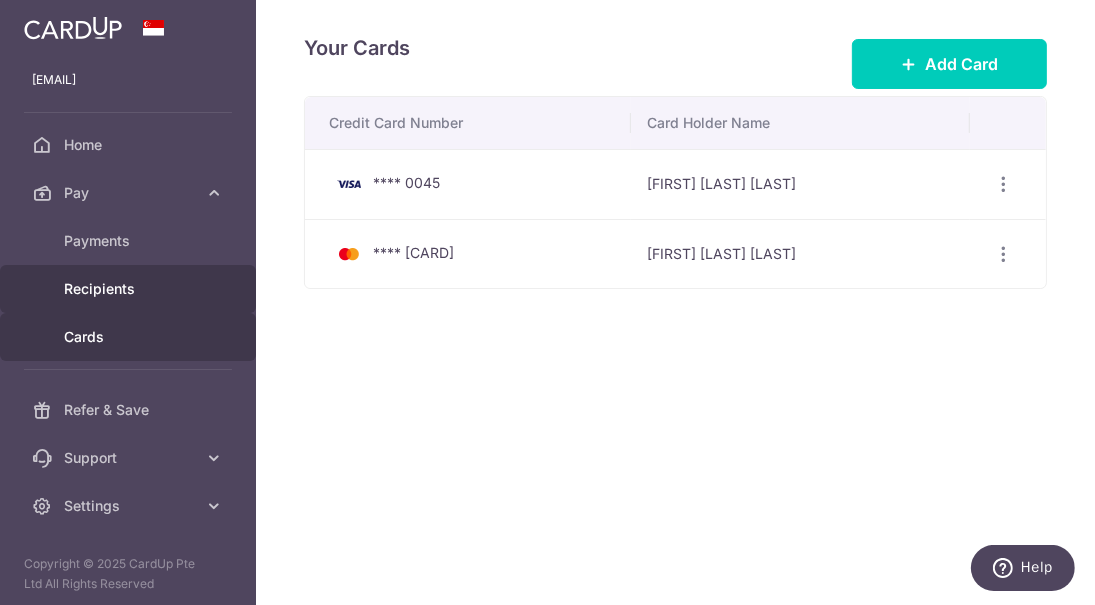click on "Recipients" at bounding box center (128, 289) 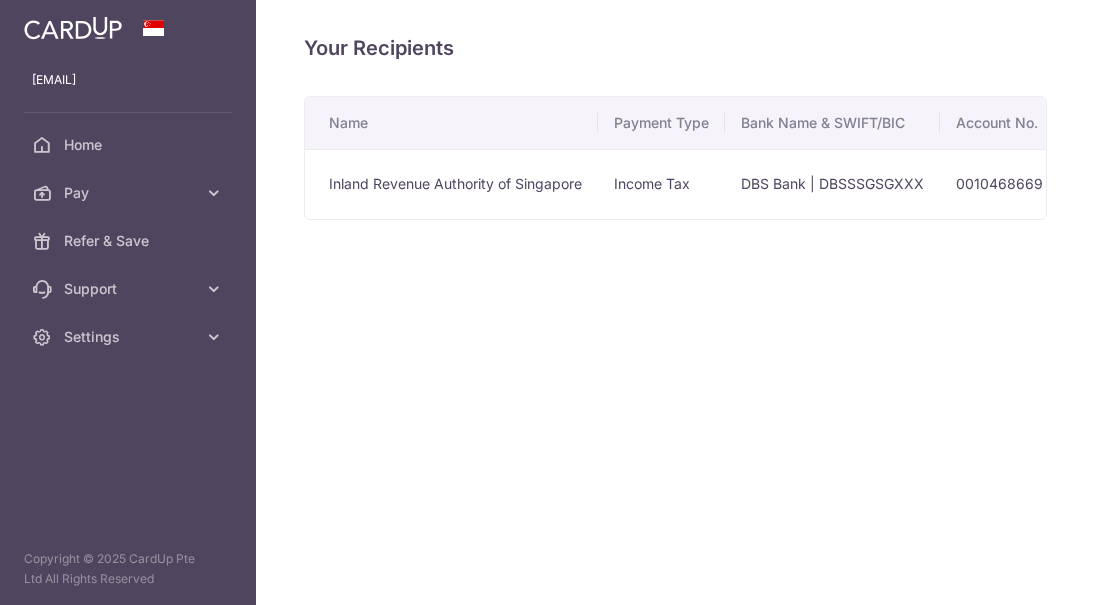 scroll, scrollTop: 0, scrollLeft: 0, axis: both 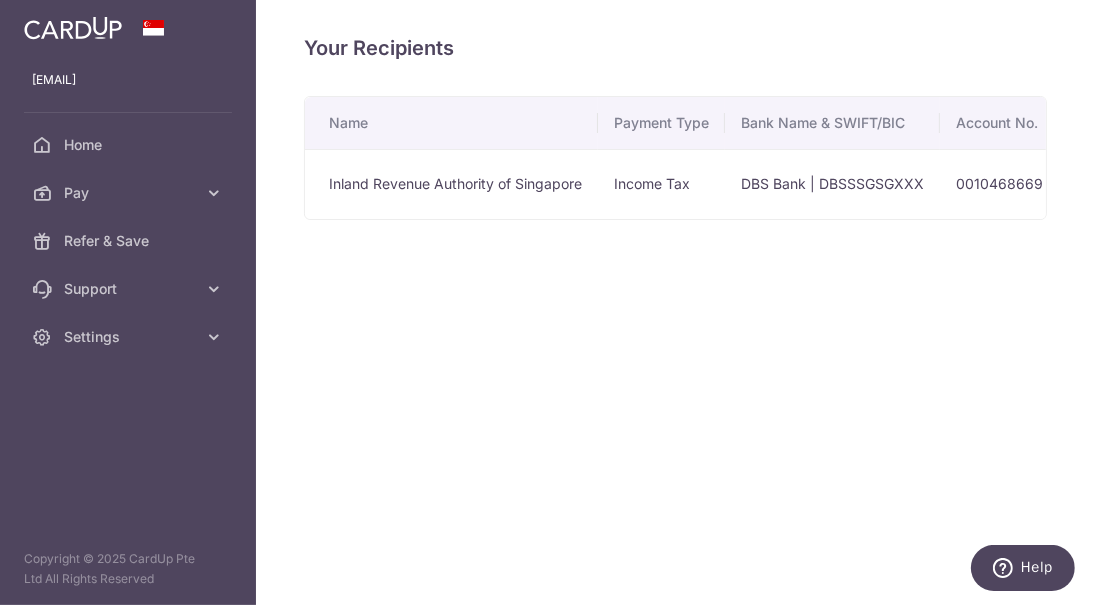 click on "Pay" at bounding box center [128, 193] 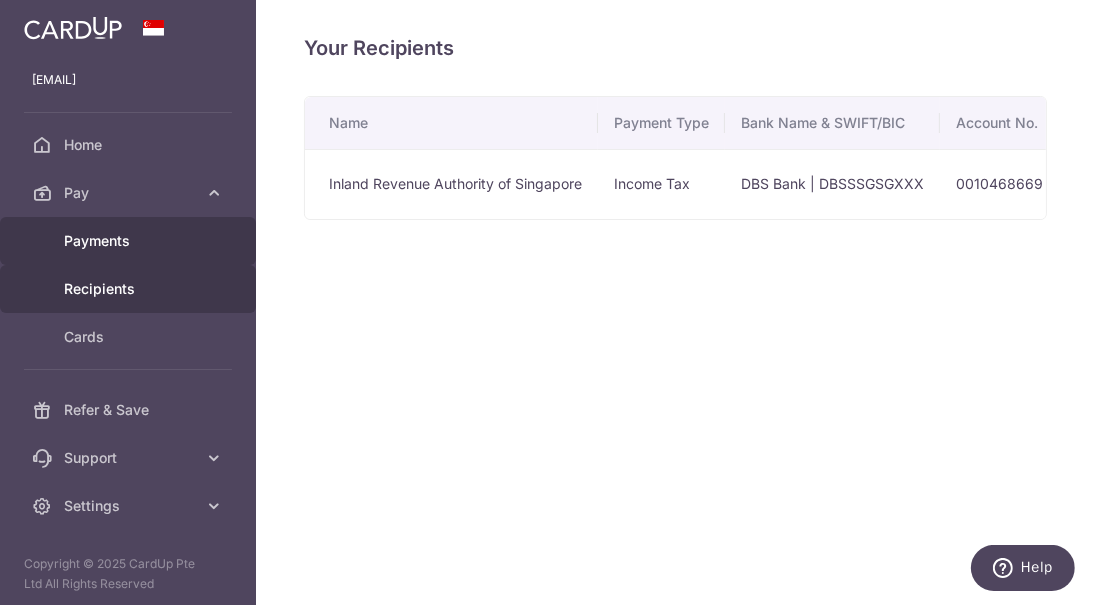 click on "Payments" at bounding box center [128, 241] 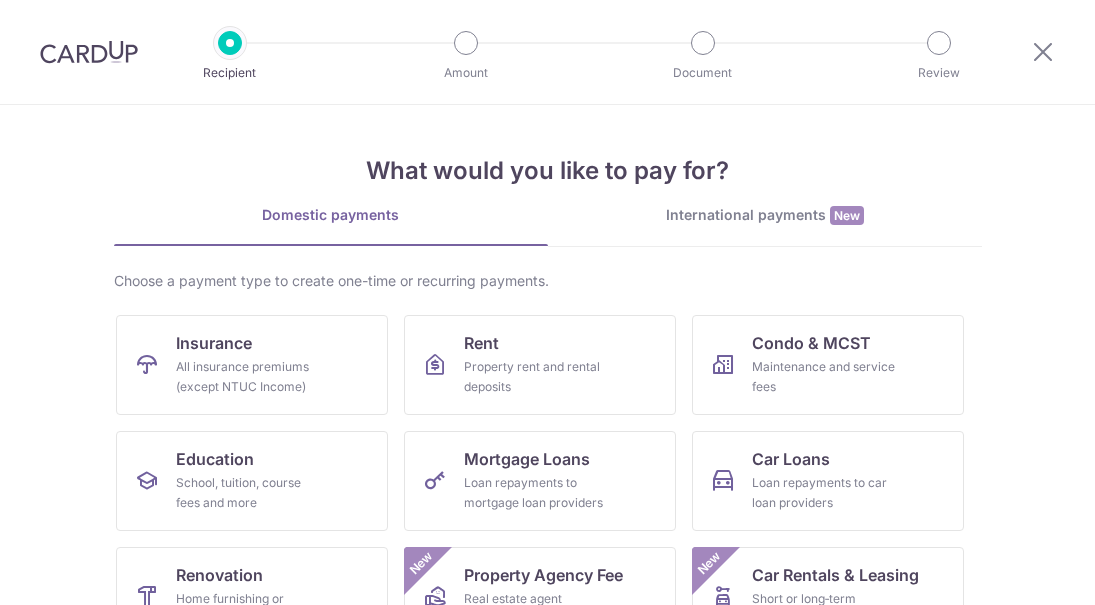 scroll, scrollTop: 0, scrollLeft: 0, axis: both 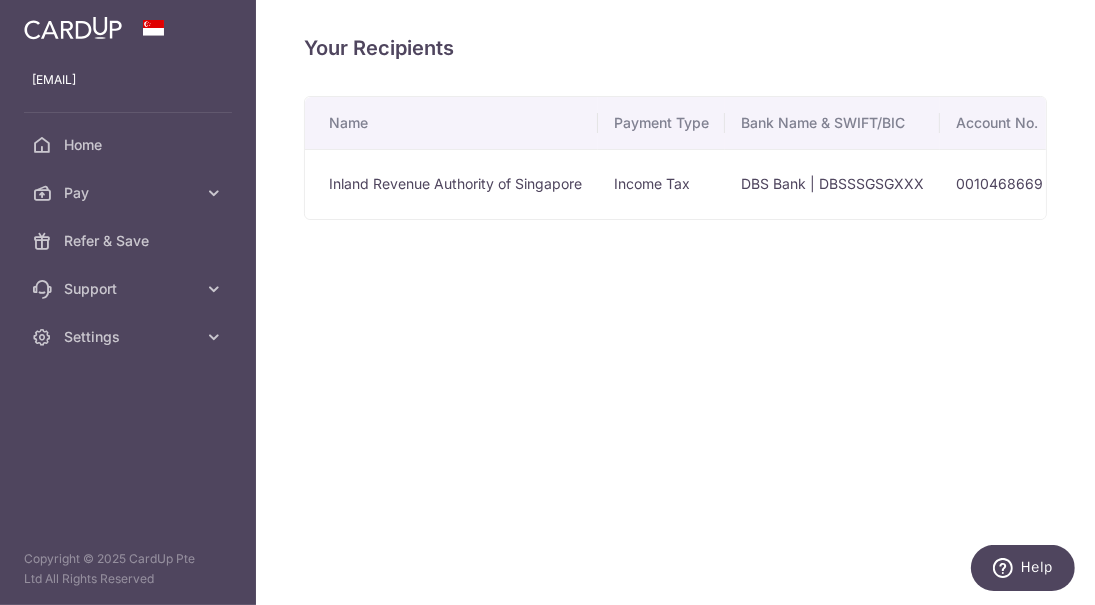 drag, startPoint x: 1075, startPoint y: 1, endPoint x: 480, endPoint y: 307, distance: 669.0747 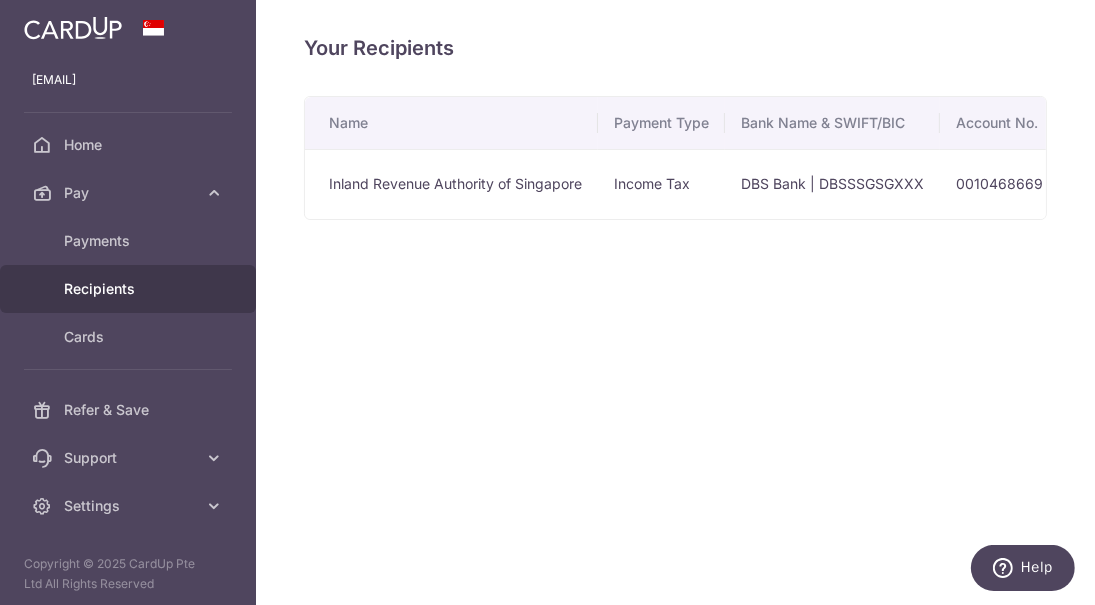 click on "Recipients" at bounding box center [130, 289] 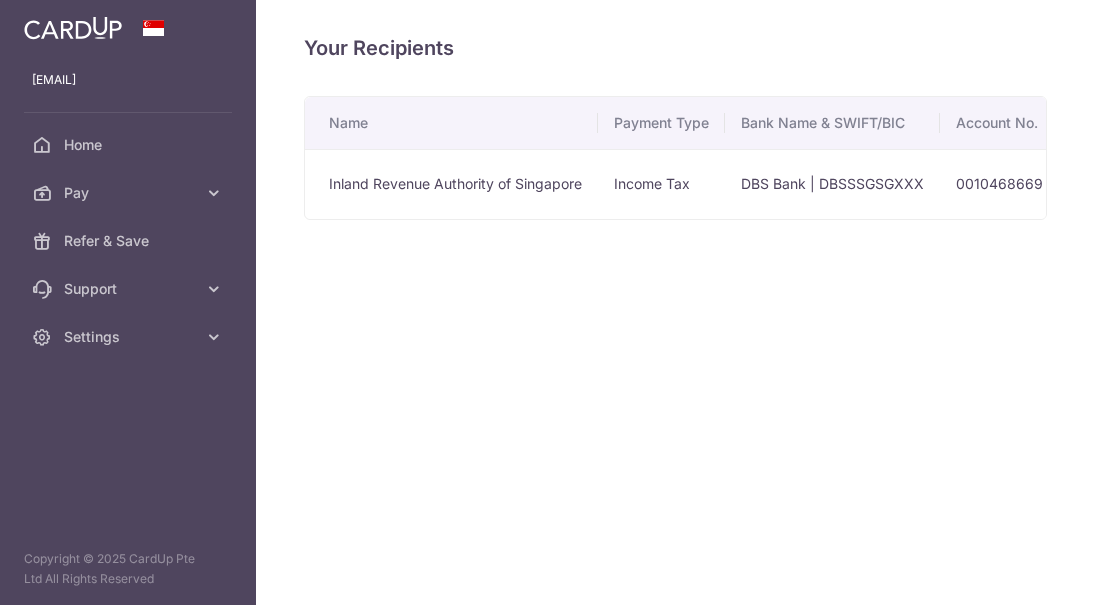 scroll, scrollTop: 0, scrollLeft: 0, axis: both 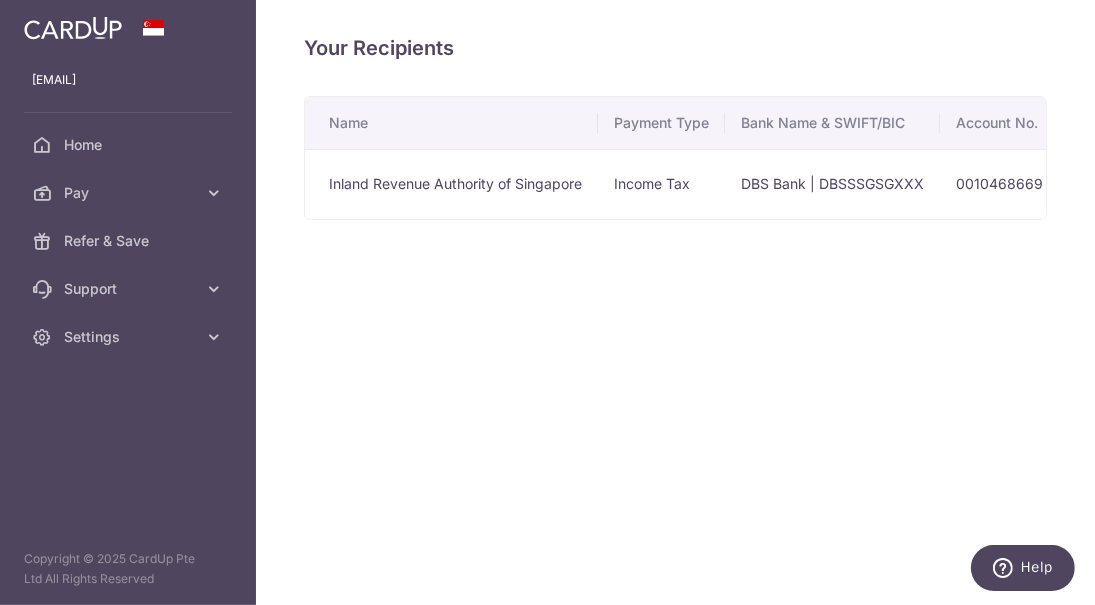 click on "Inland Revenue Authority of Singapore" at bounding box center [451, 184] 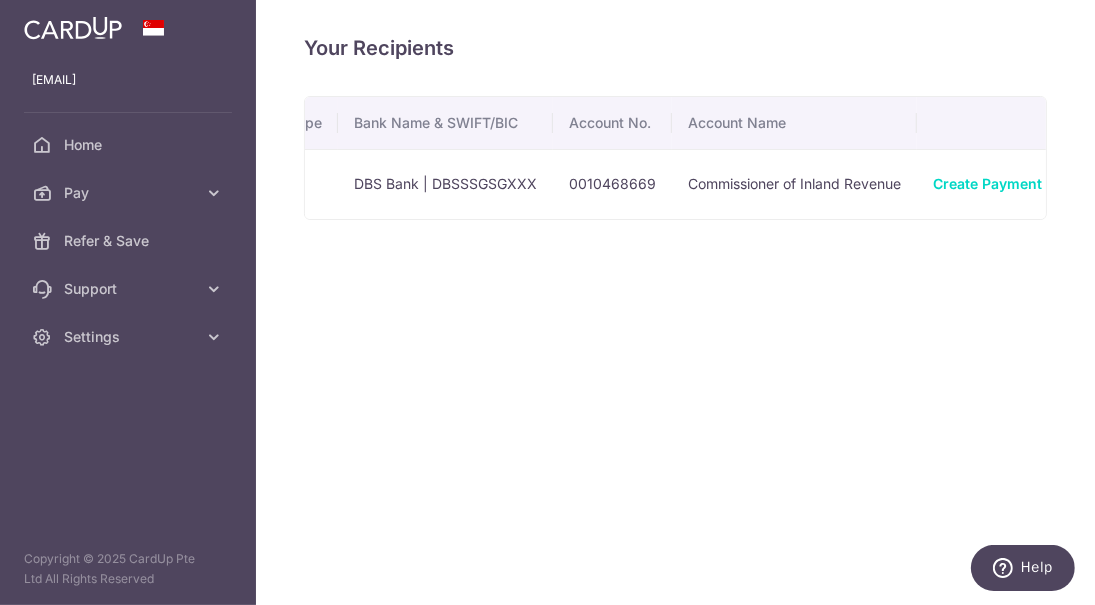 scroll, scrollTop: 0, scrollLeft: 476, axis: horizontal 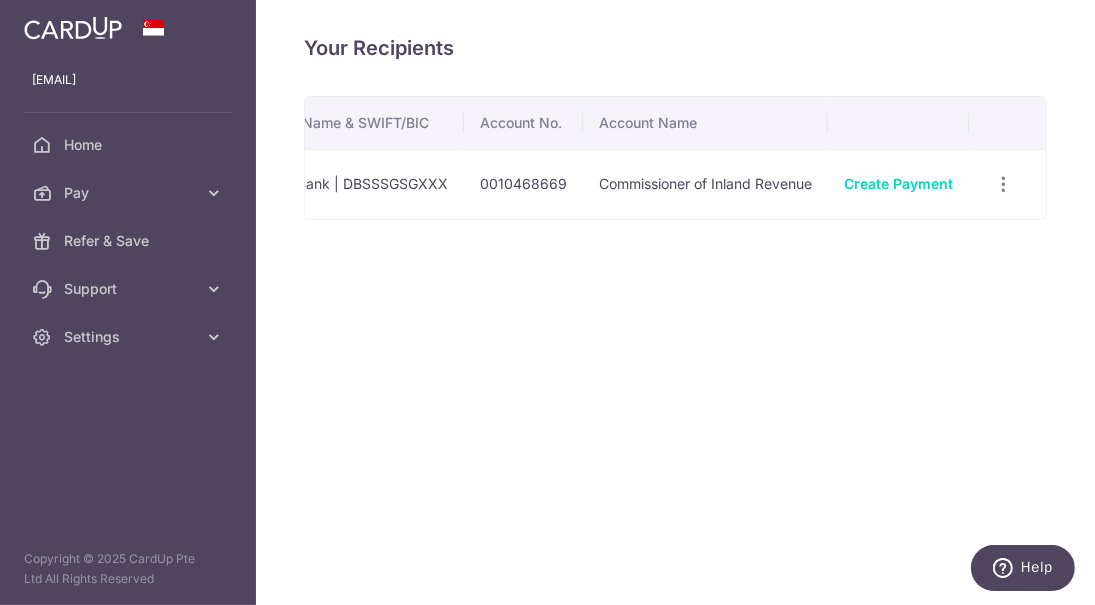click at bounding box center [1003, 184] 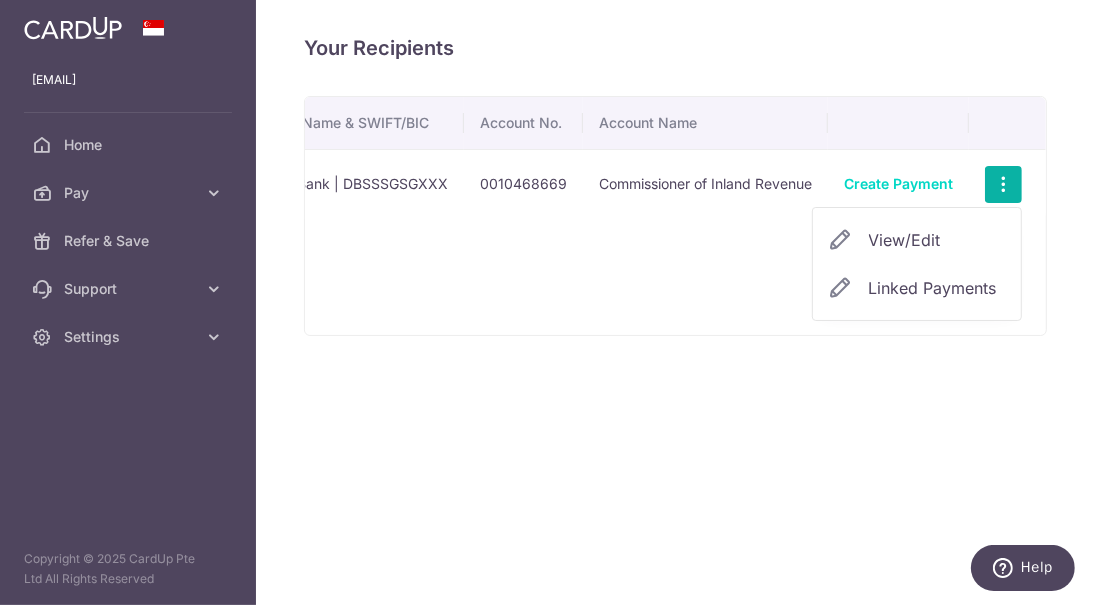 click on "View/Edit" at bounding box center (937, 240) 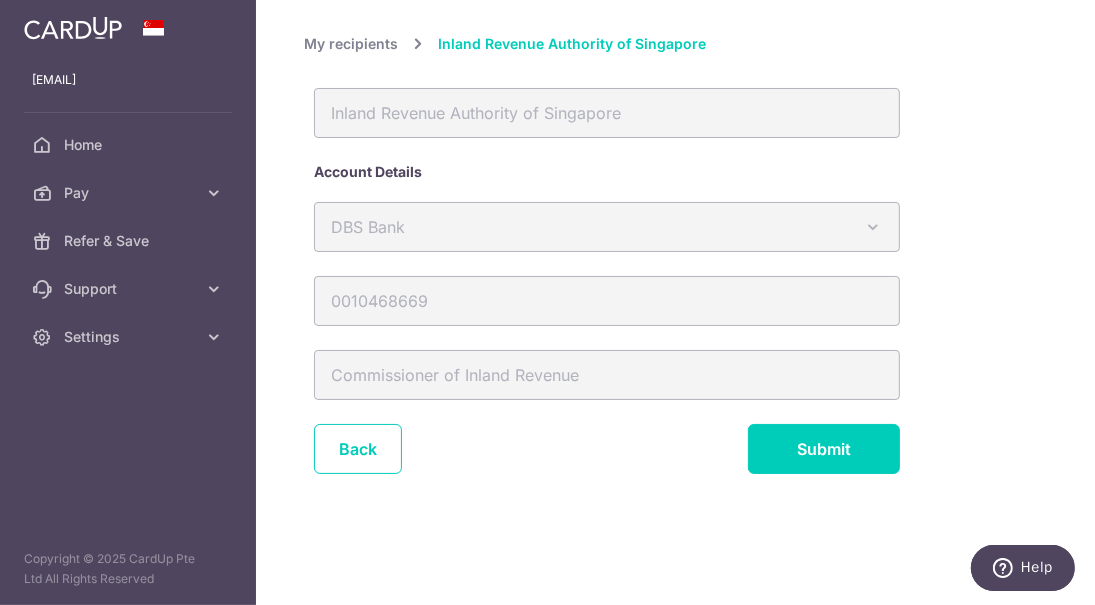 scroll, scrollTop: 0, scrollLeft: 0, axis: both 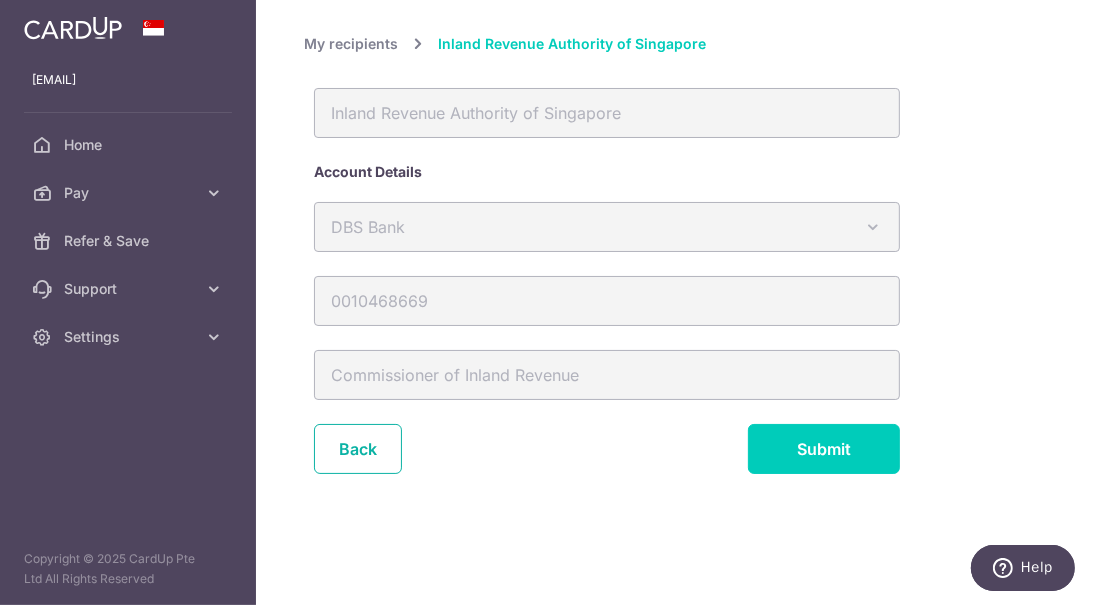 click on "Back" at bounding box center (358, 449) 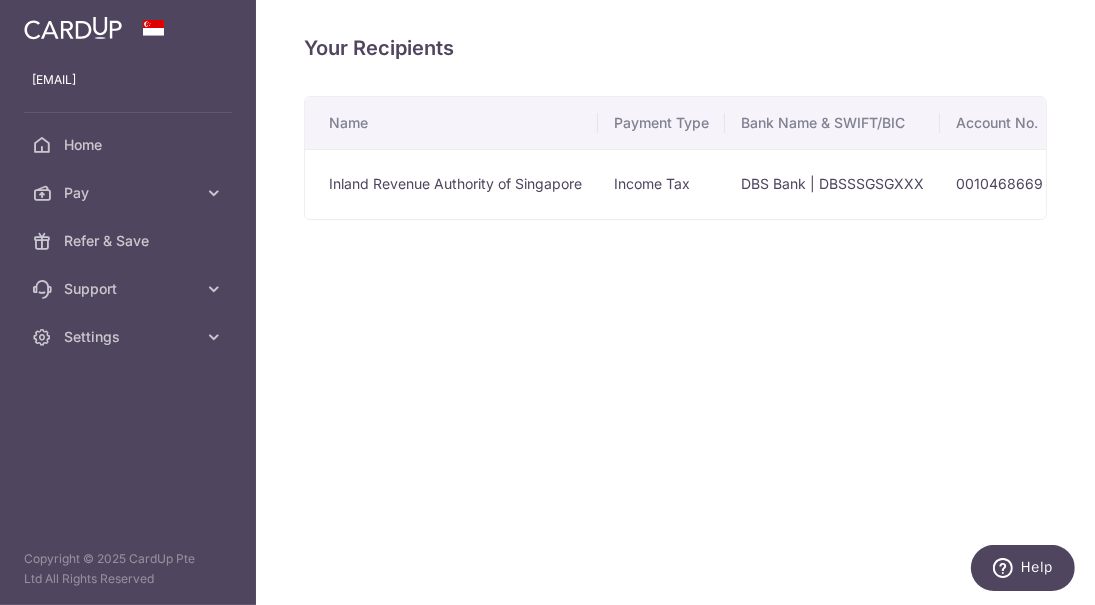 scroll, scrollTop: 0, scrollLeft: 0, axis: both 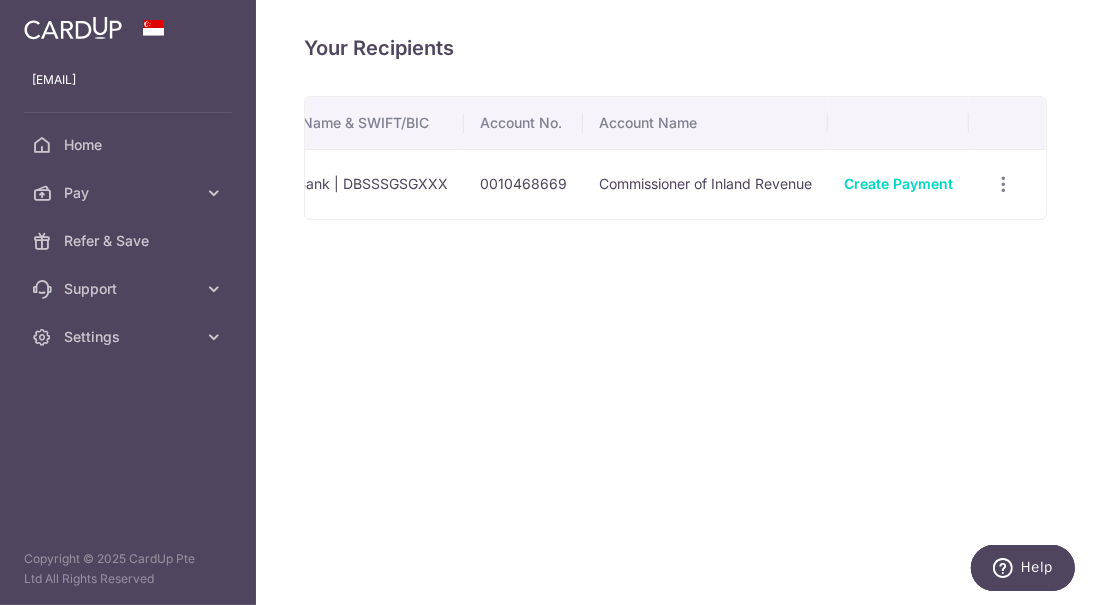 click on "View/Edit
Linked Payments" at bounding box center [1003, 184] 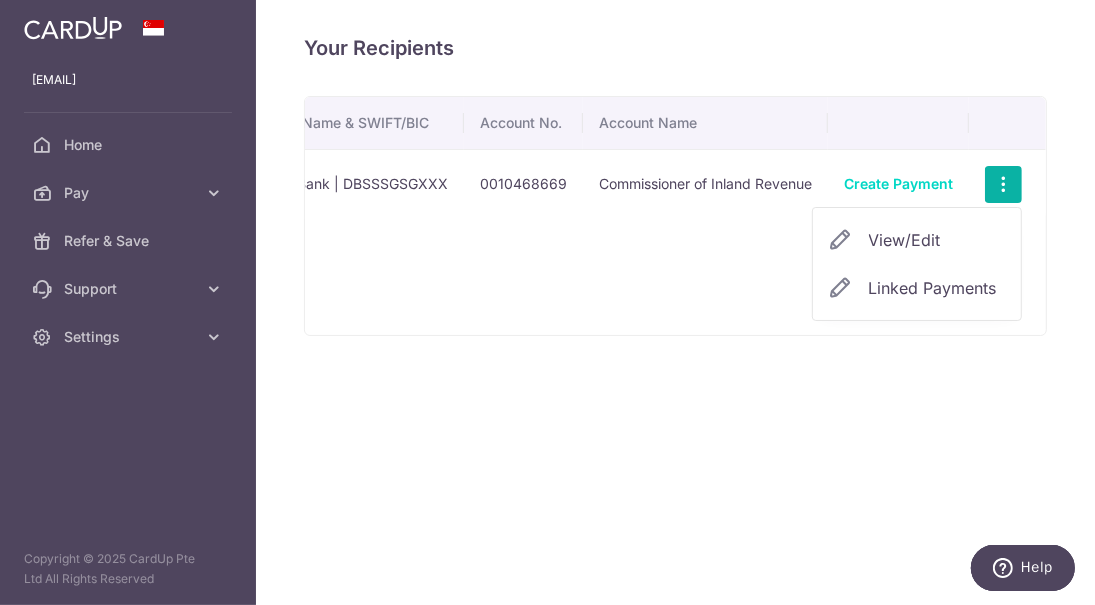 click on "Linked Payments" at bounding box center [933, 288] 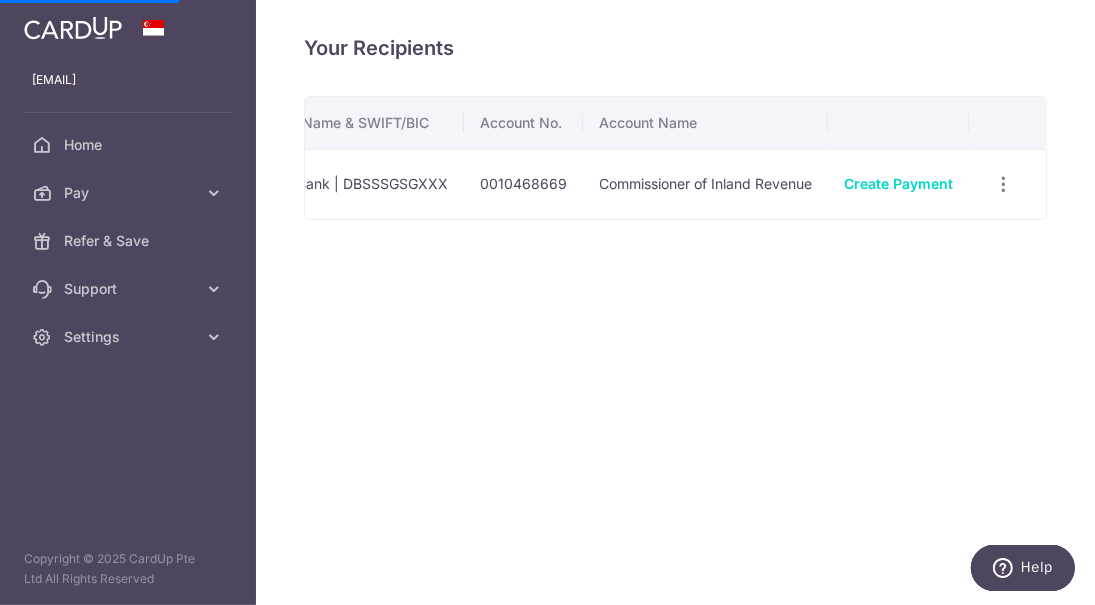 click at bounding box center (1003, 184) 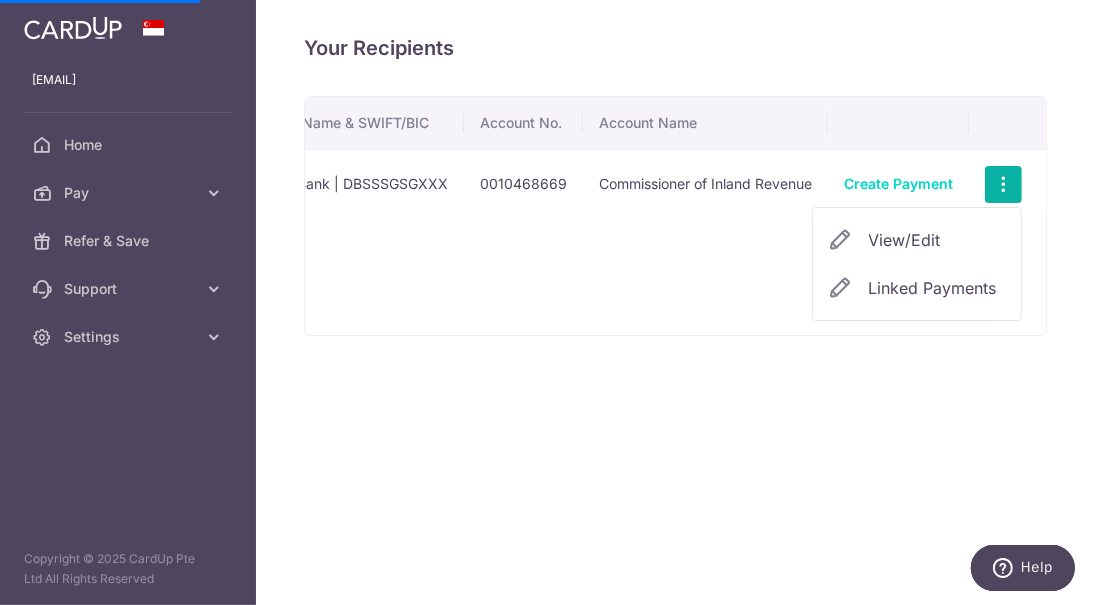 click at bounding box center (841, 288) 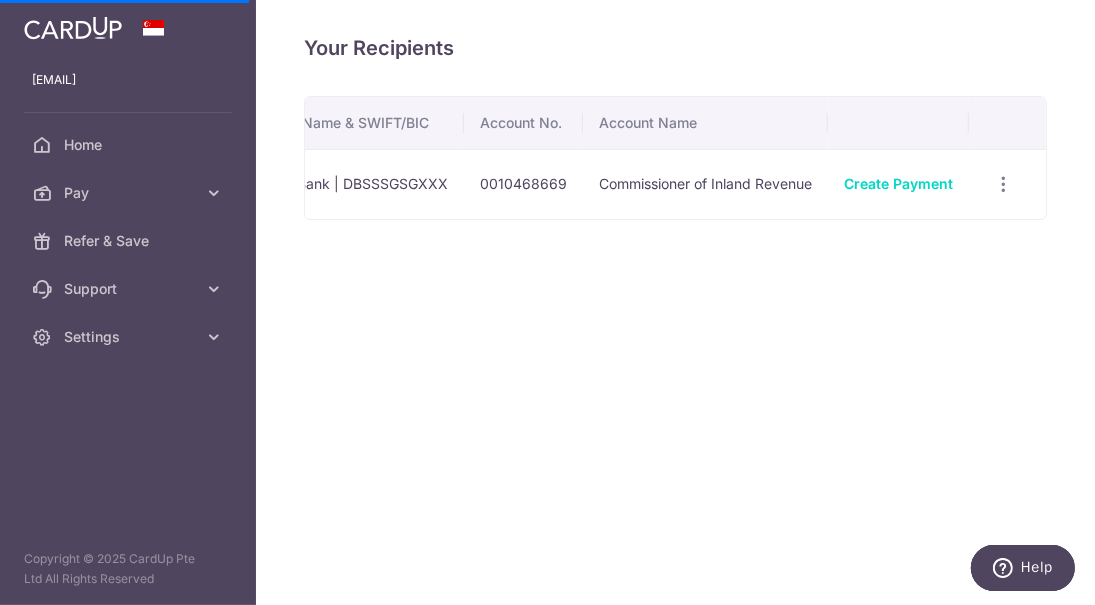click at bounding box center [1003, 184] 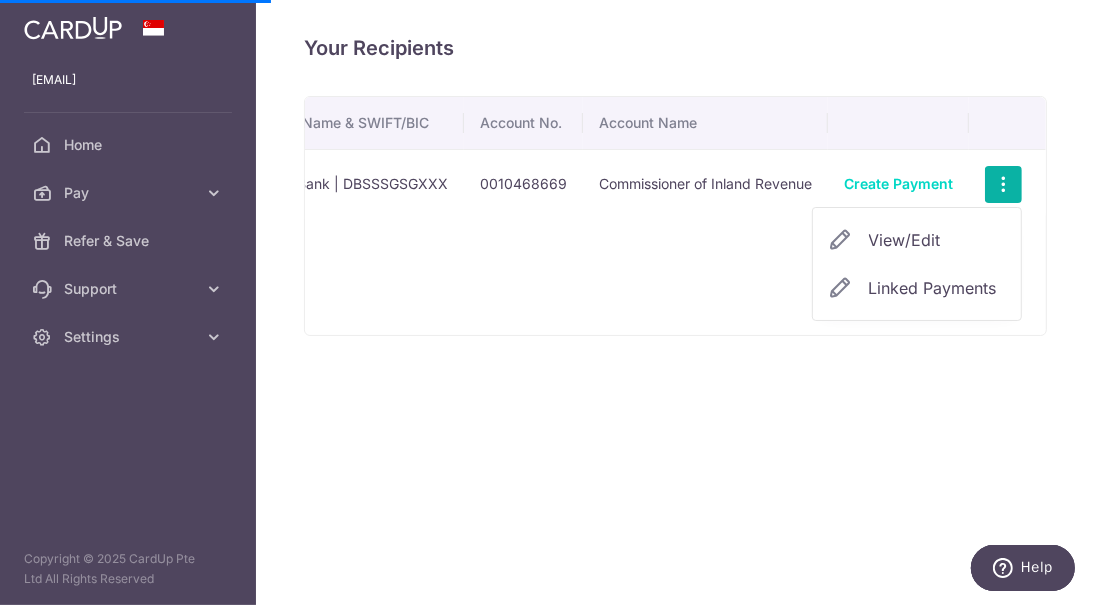 click on "View/Edit" at bounding box center [937, 240] 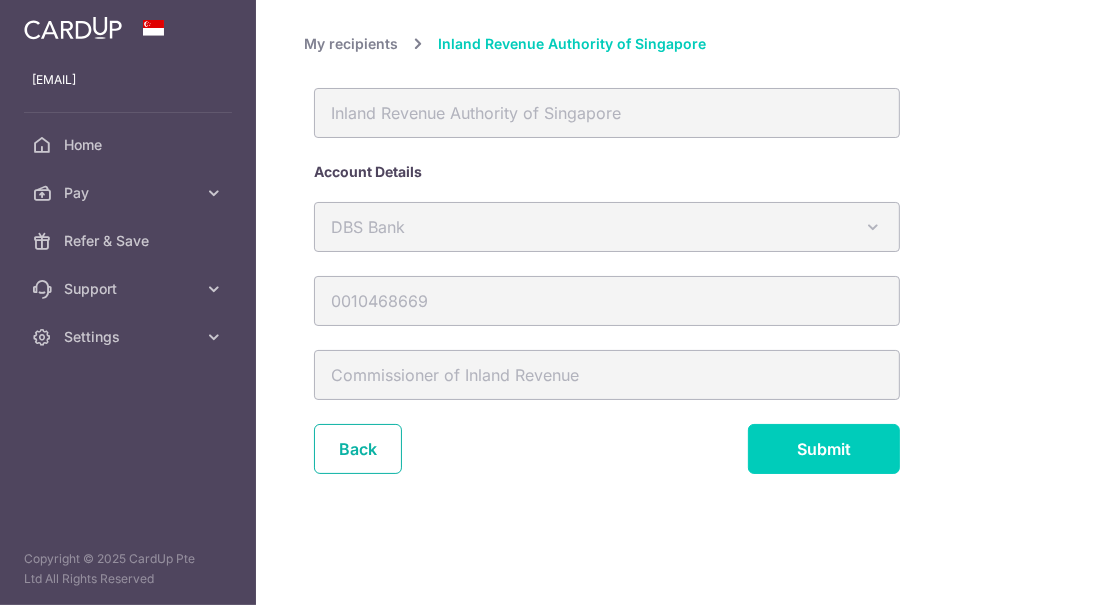 click on "Back" at bounding box center [358, 449] 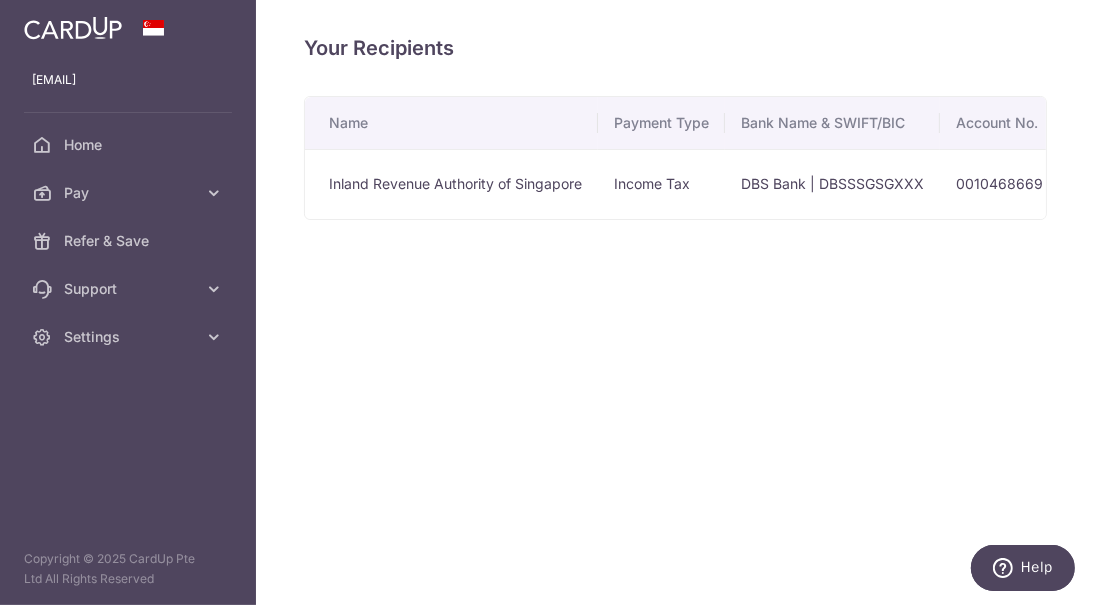 scroll, scrollTop: 0, scrollLeft: 0, axis: both 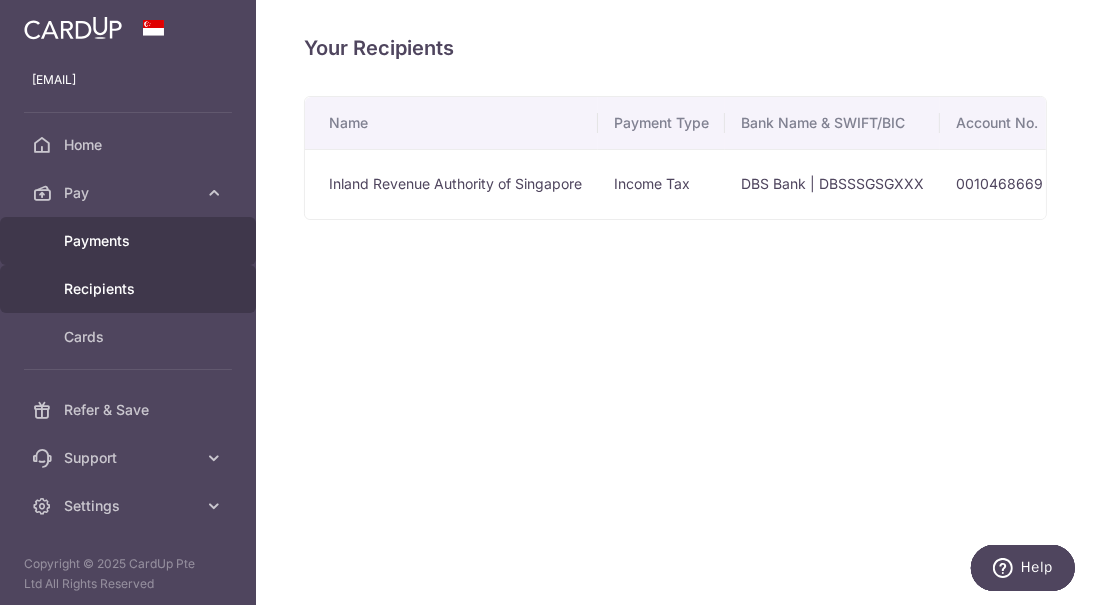 click on "Payments" at bounding box center [130, 241] 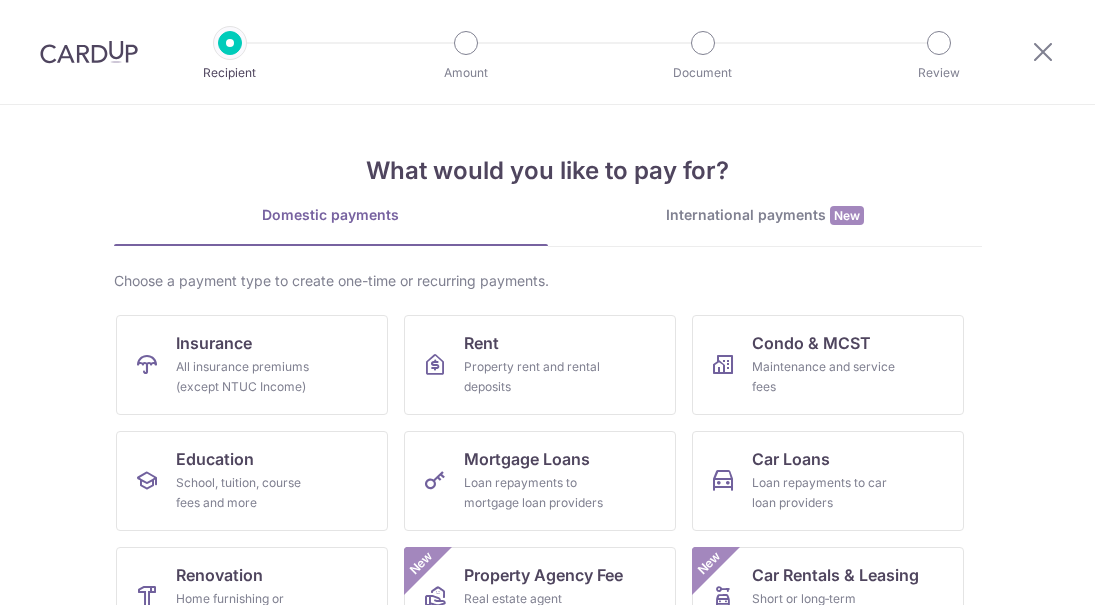 scroll, scrollTop: 0, scrollLeft: 0, axis: both 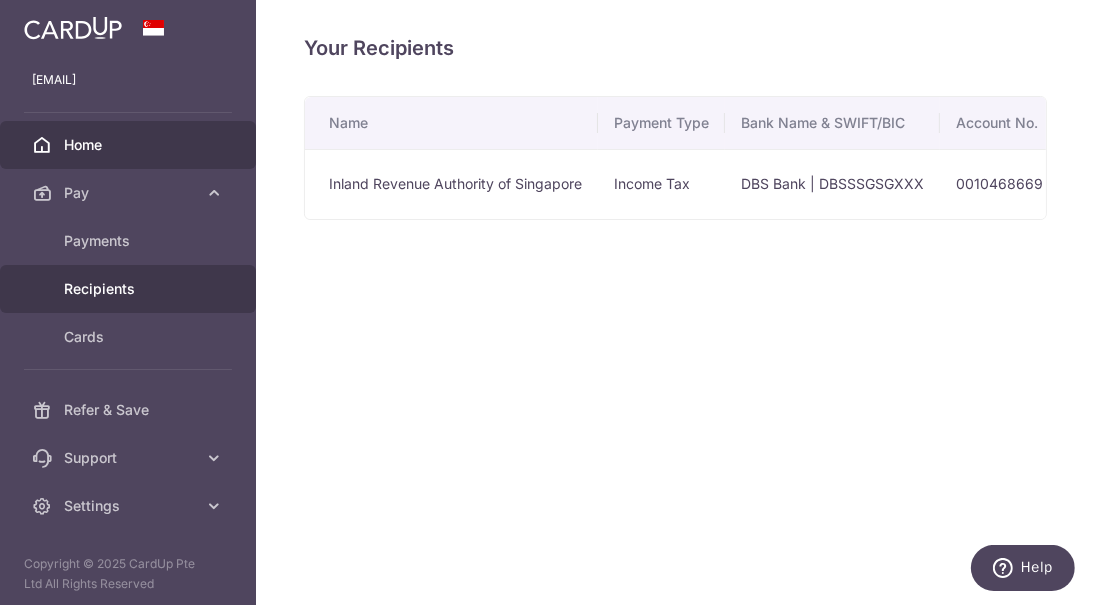 click on "Home" at bounding box center (130, 145) 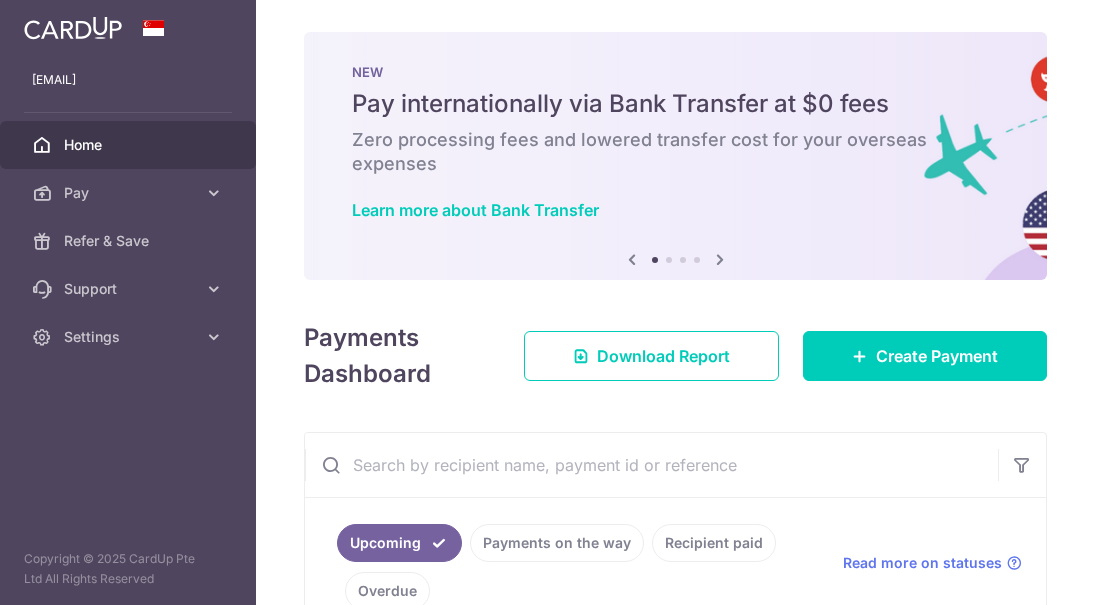 scroll, scrollTop: 0, scrollLeft: 0, axis: both 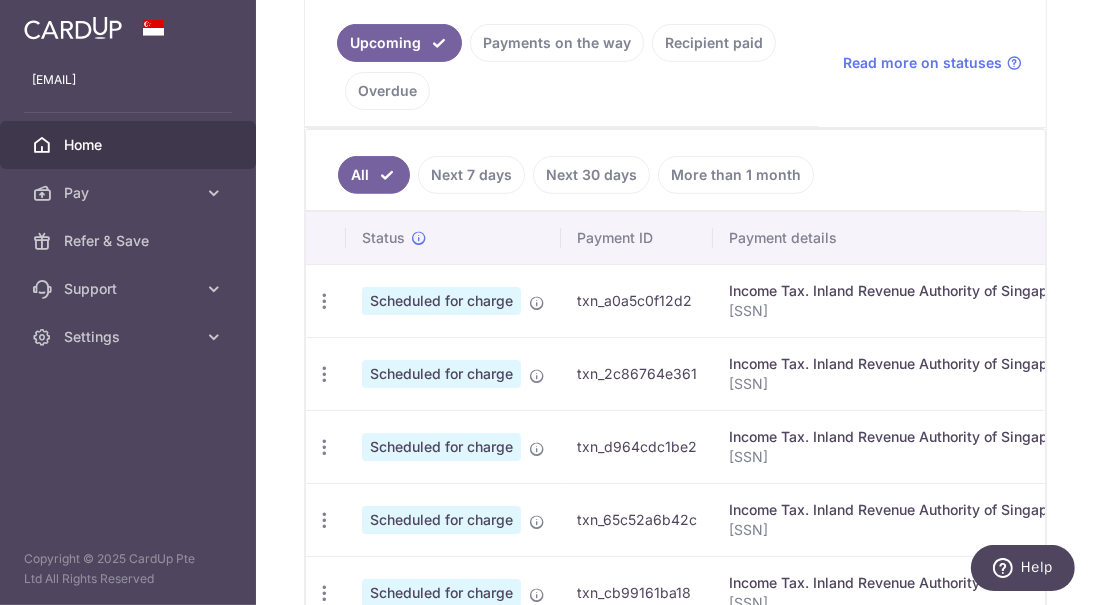 click at bounding box center [324, 301] 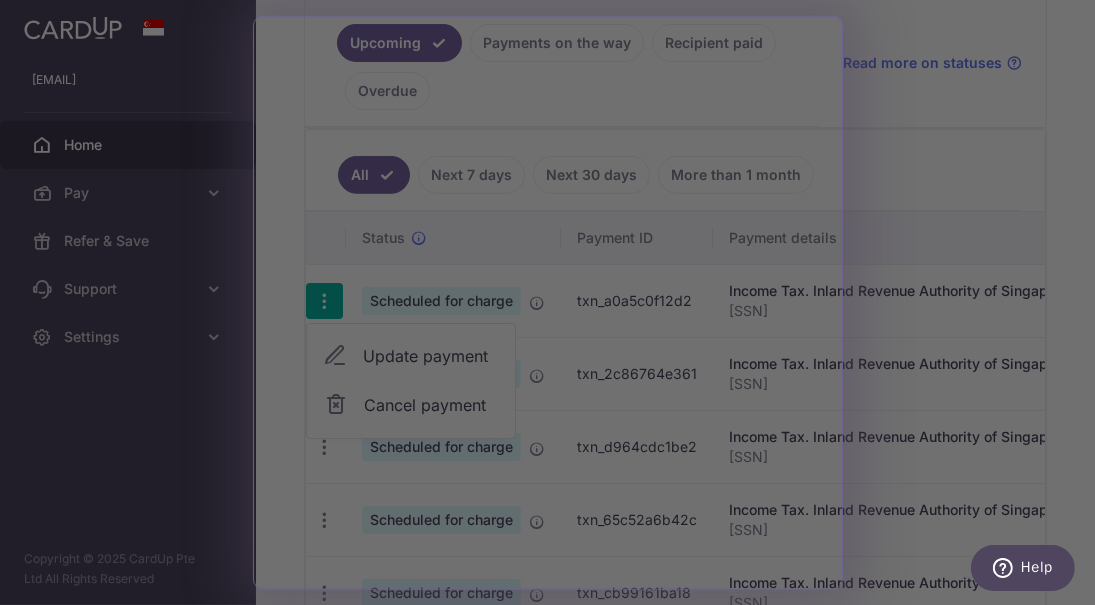 click at bounding box center [553, 305] 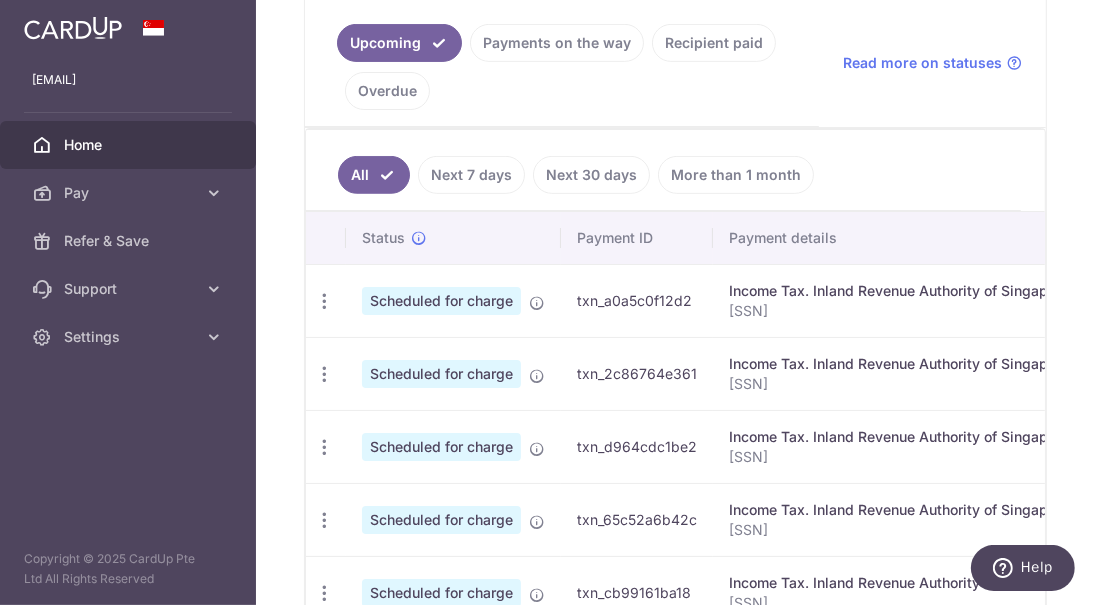 click at bounding box center (324, 301) 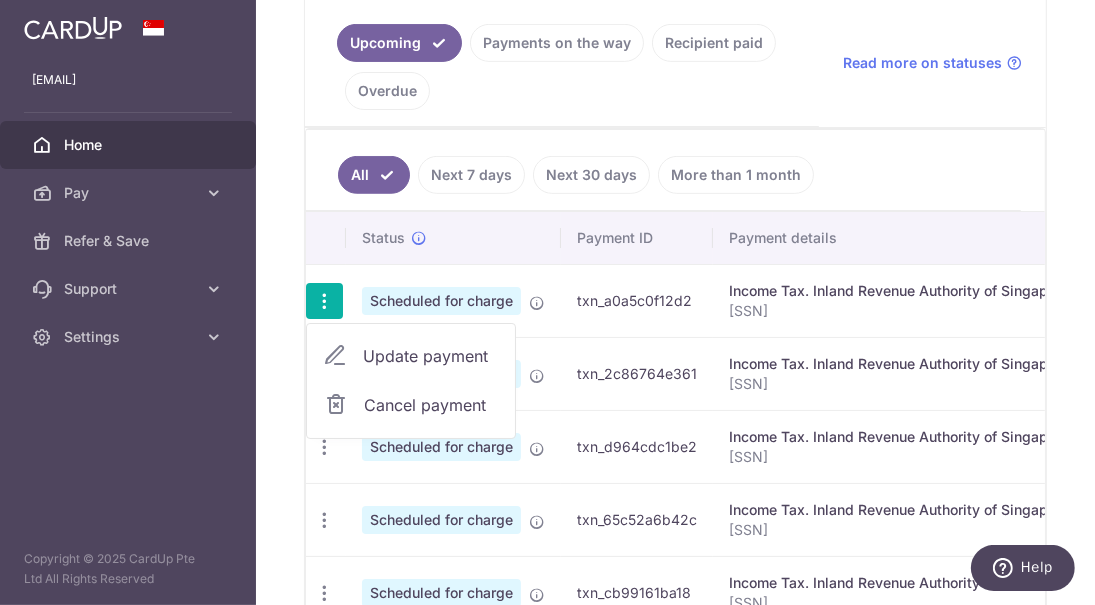click on "Update payment" at bounding box center (431, 356) 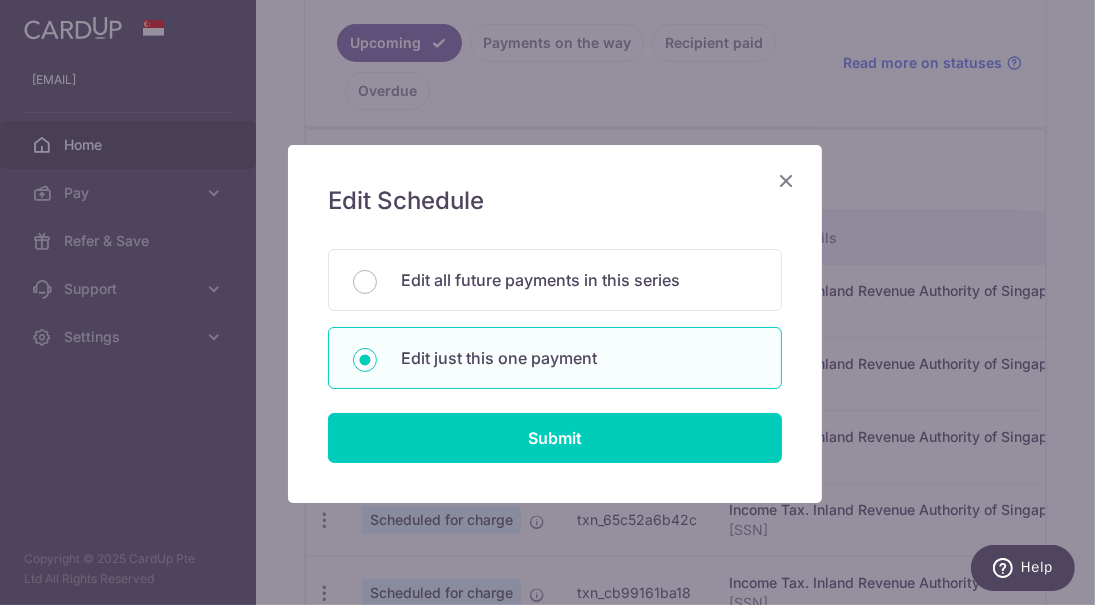click on "Edit all future payments in this series" at bounding box center (555, 280) 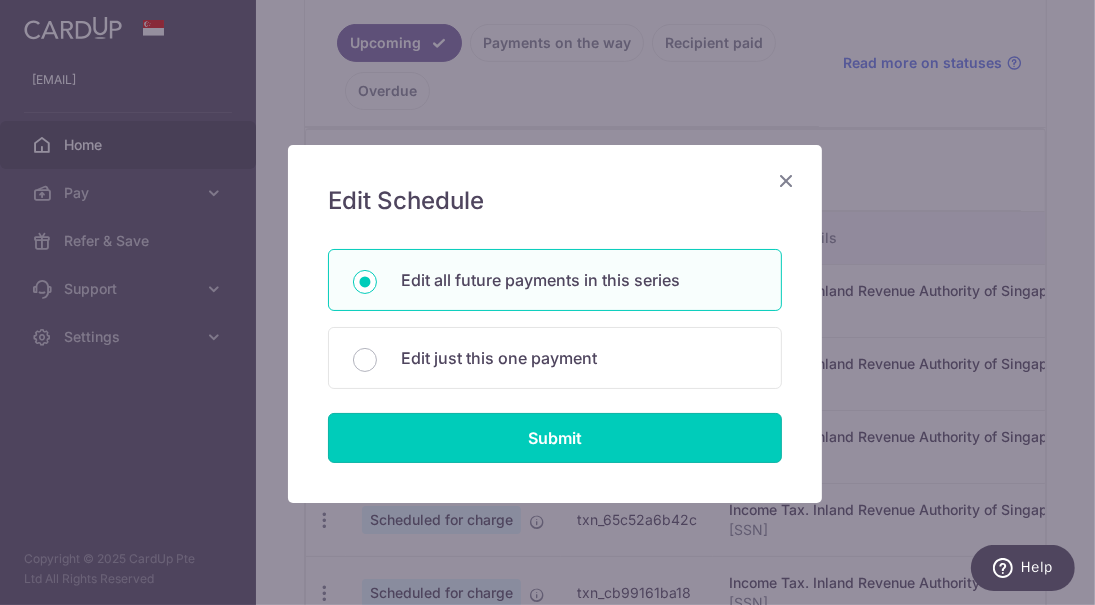 click on "Submit" at bounding box center [555, 438] 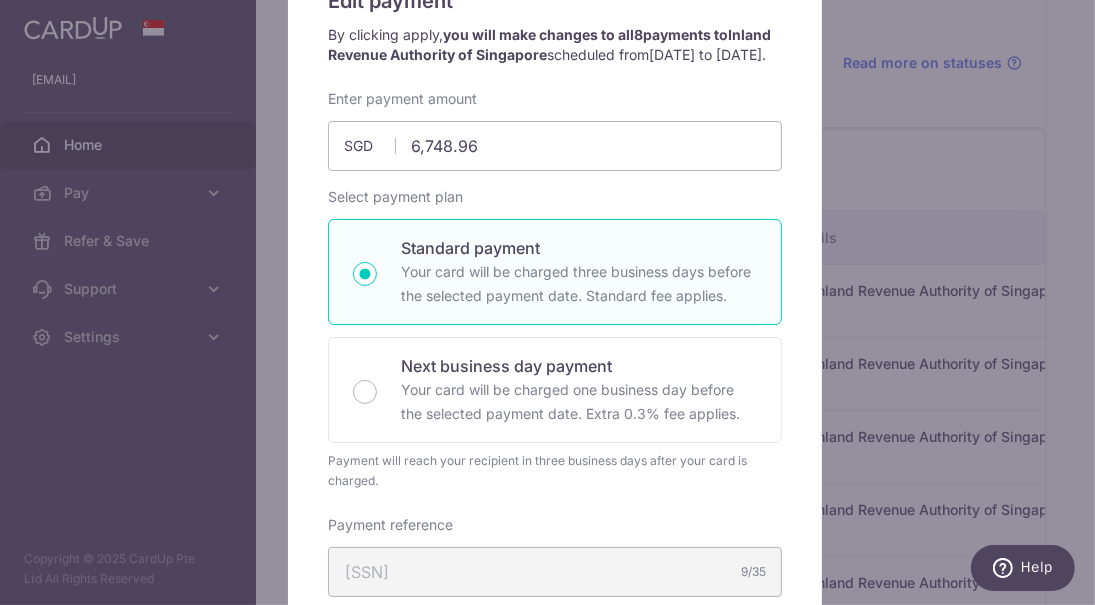 scroll, scrollTop: 500, scrollLeft: 0, axis: vertical 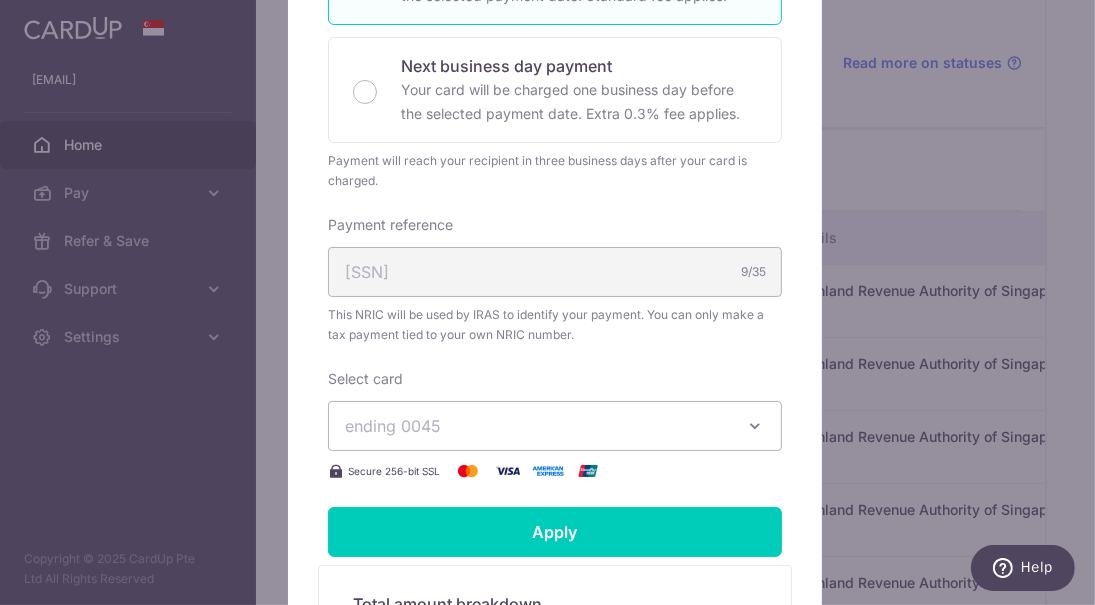 click on "ending 0045" at bounding box center (537, 426) 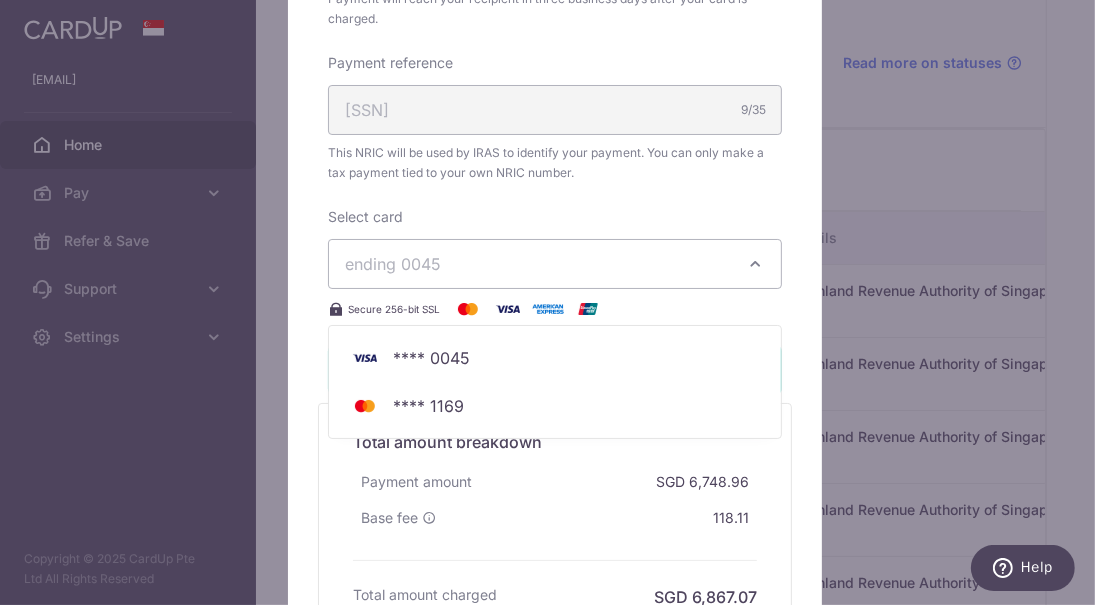 scroll, scrollTop: 700, scrollLeft: 0, axis: vertical 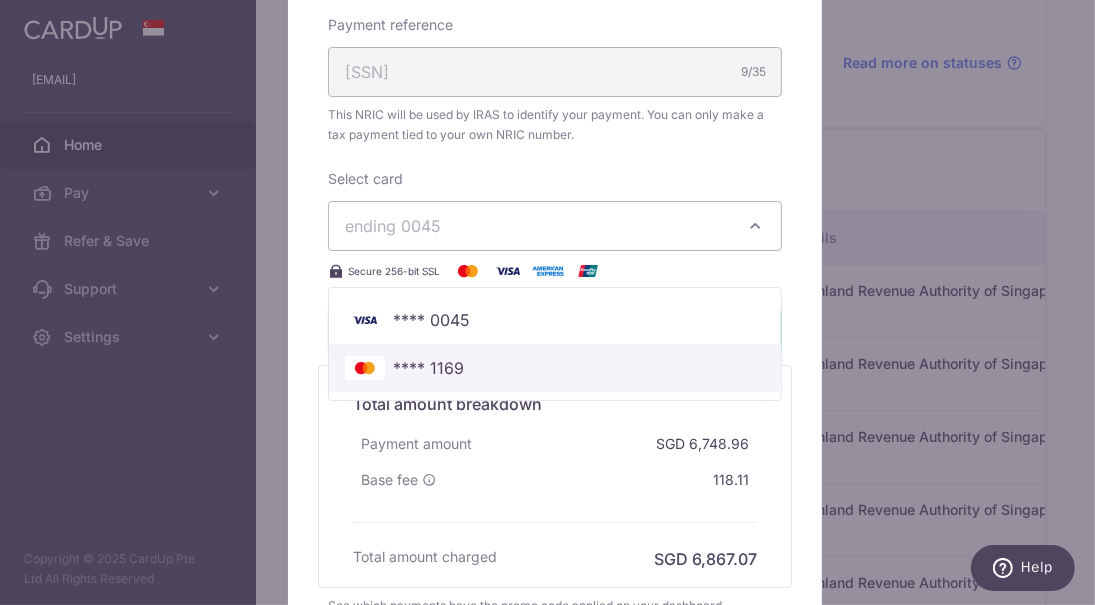click on "**** 1169" at bounding box center (555, 368) 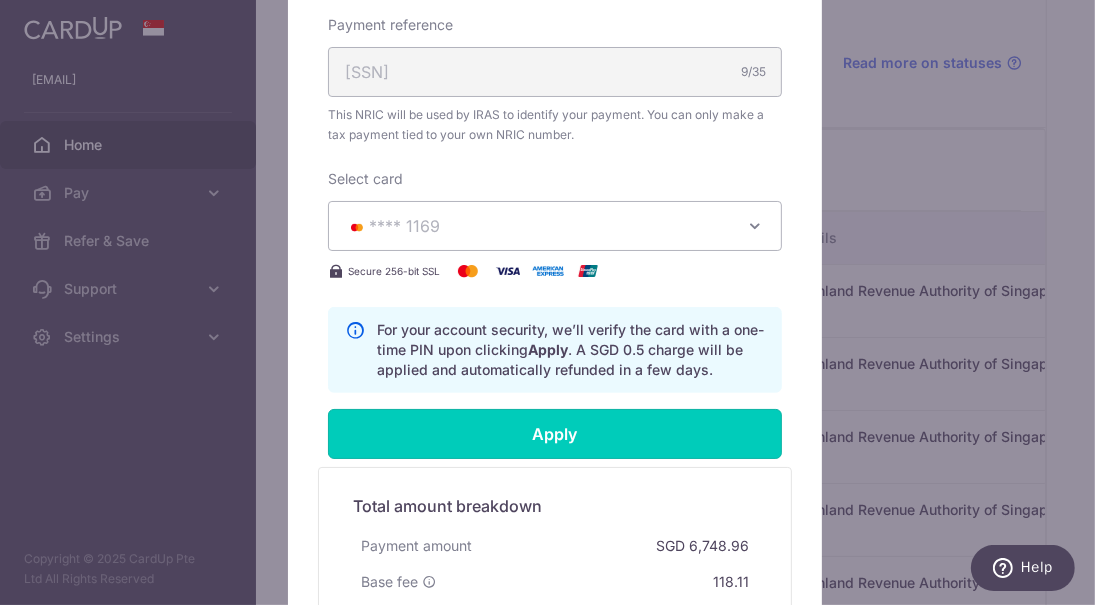 click on "Apply" at bounding box center (555, 434) 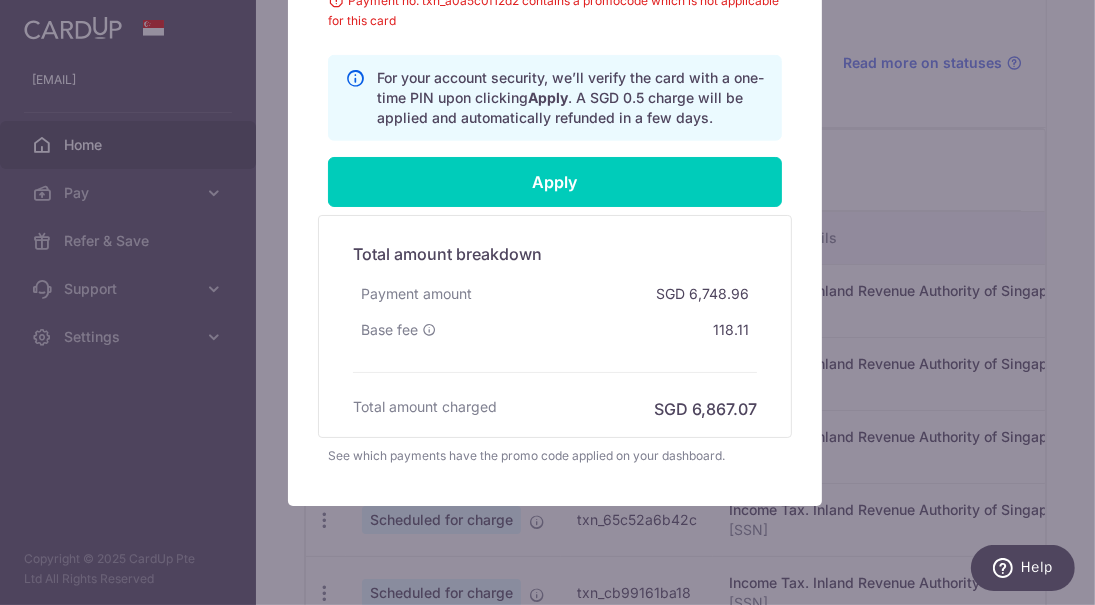 scroll, scrollTop: 800, scrollLeft: 0, axis: vertical 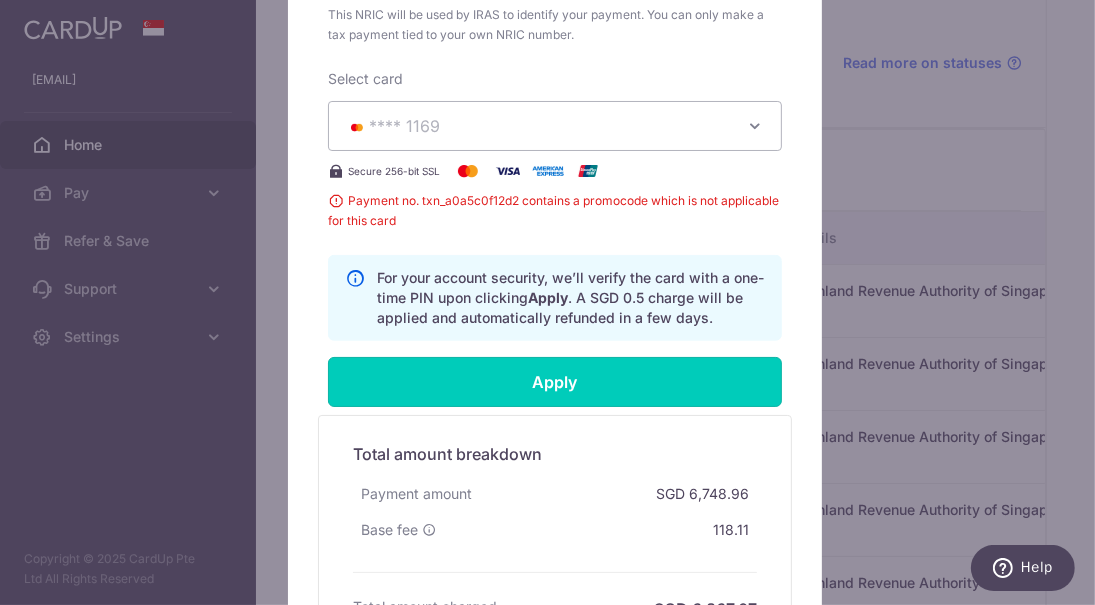 click on "Apply" at bounding box center (555, 382) 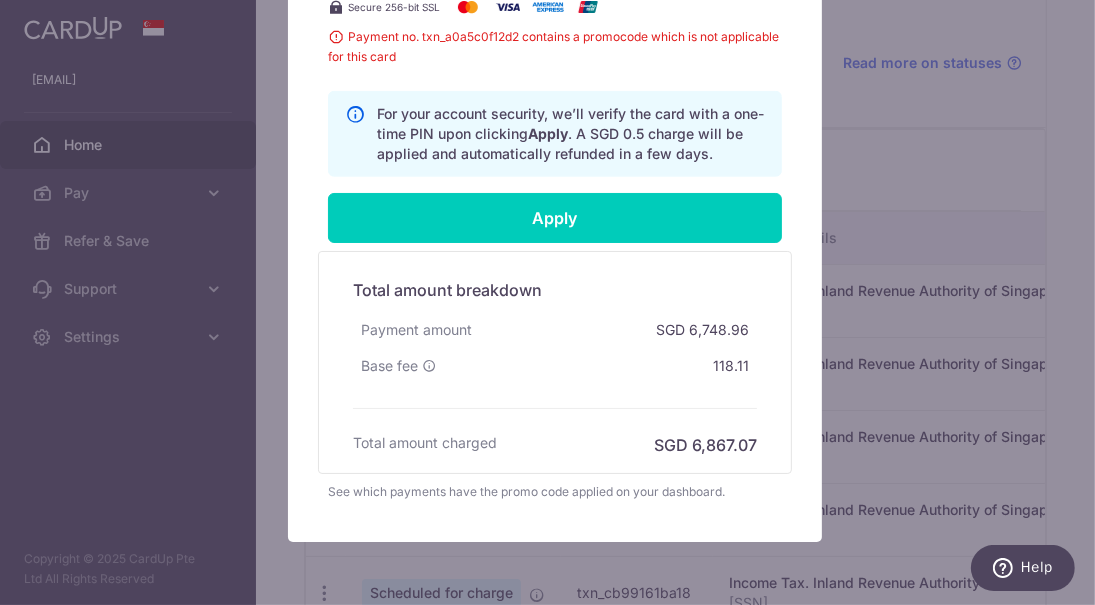 scroll, scrollTop: 1062, scrollLeft: 0, axis: vertical 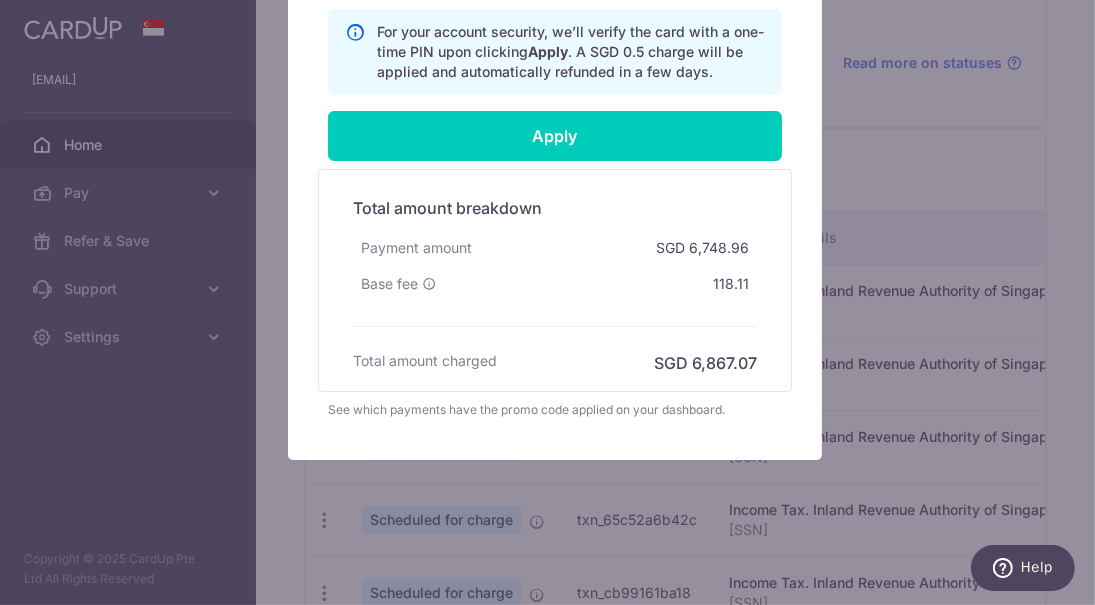 click on "See which payments have the promo code applied on your dashboard." at bounding box center [555, 410] 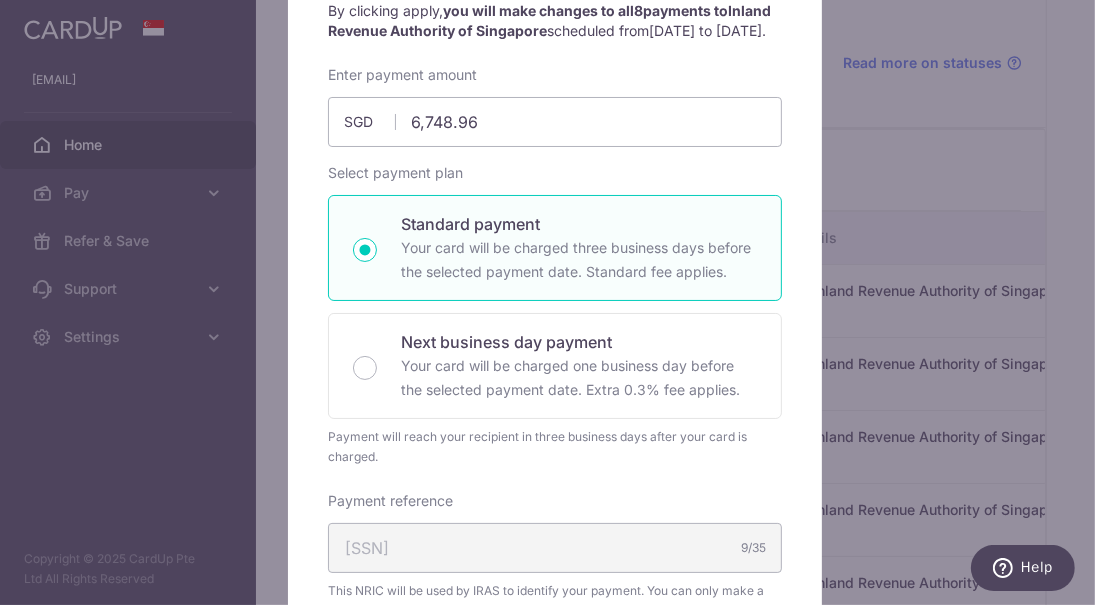 scroll, scrollTop: 62, scrollLeft: 0, axis: vertical 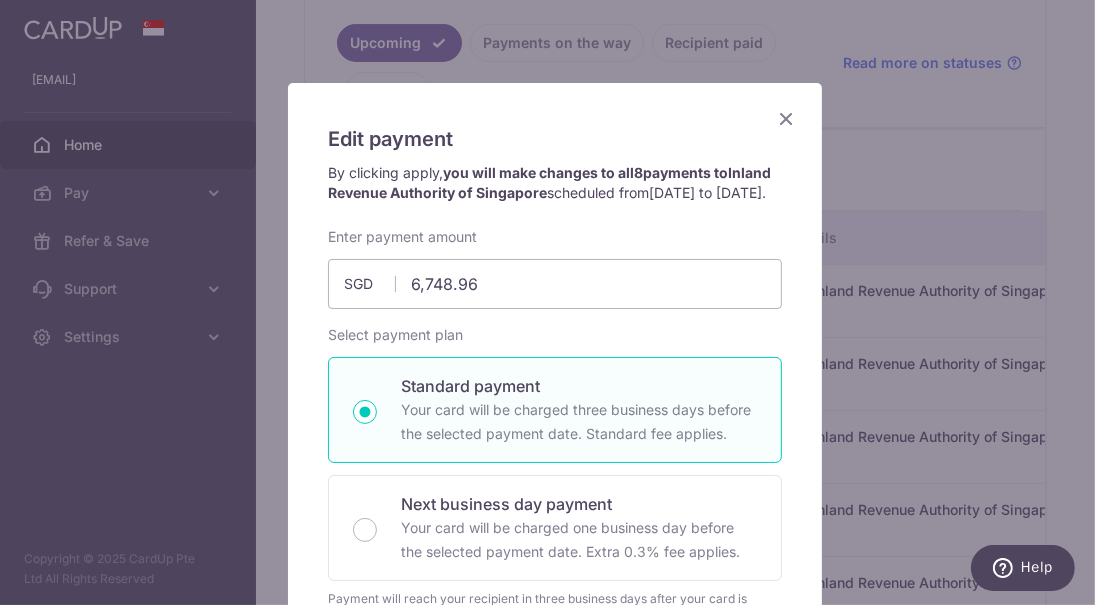 click at bounding box center [786, 118] 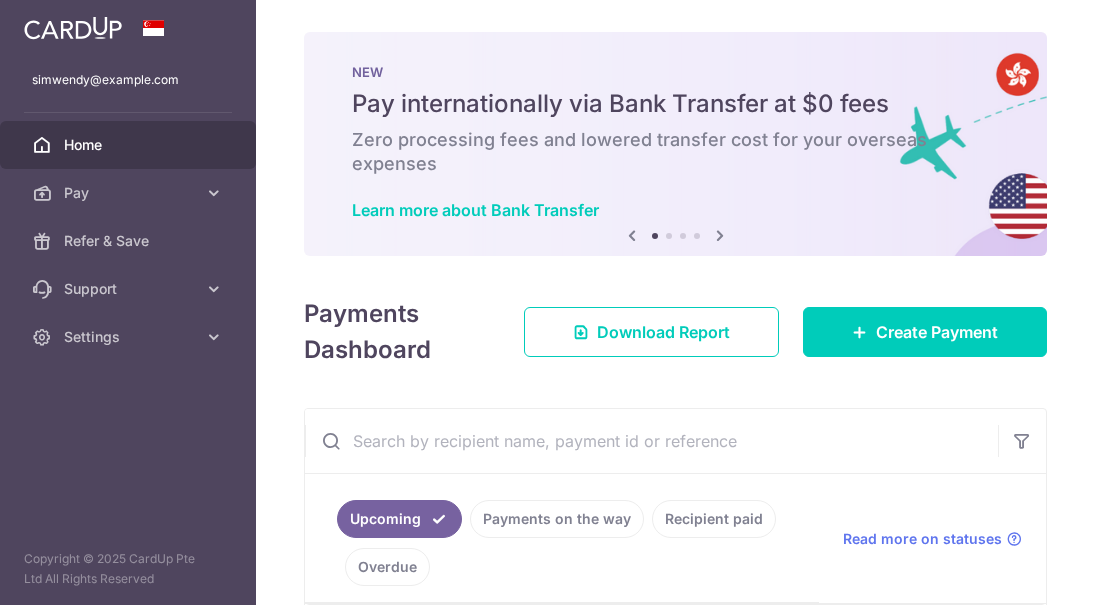 scroll, scrollTop: 0, scrollLeft: 0, axis: both 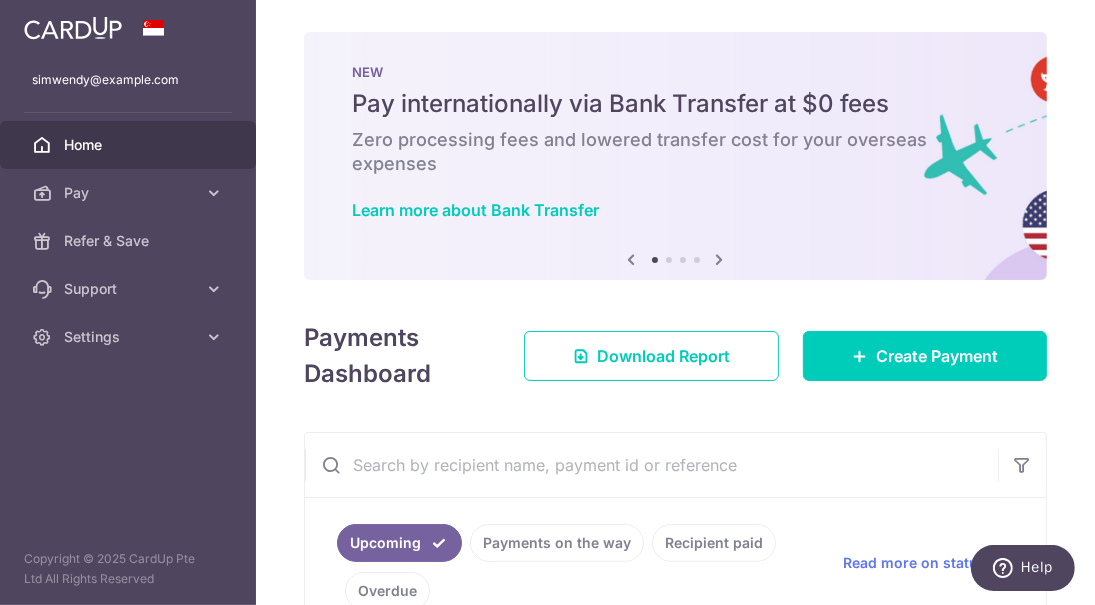 click on "Support" at bounding box center [128, 289] 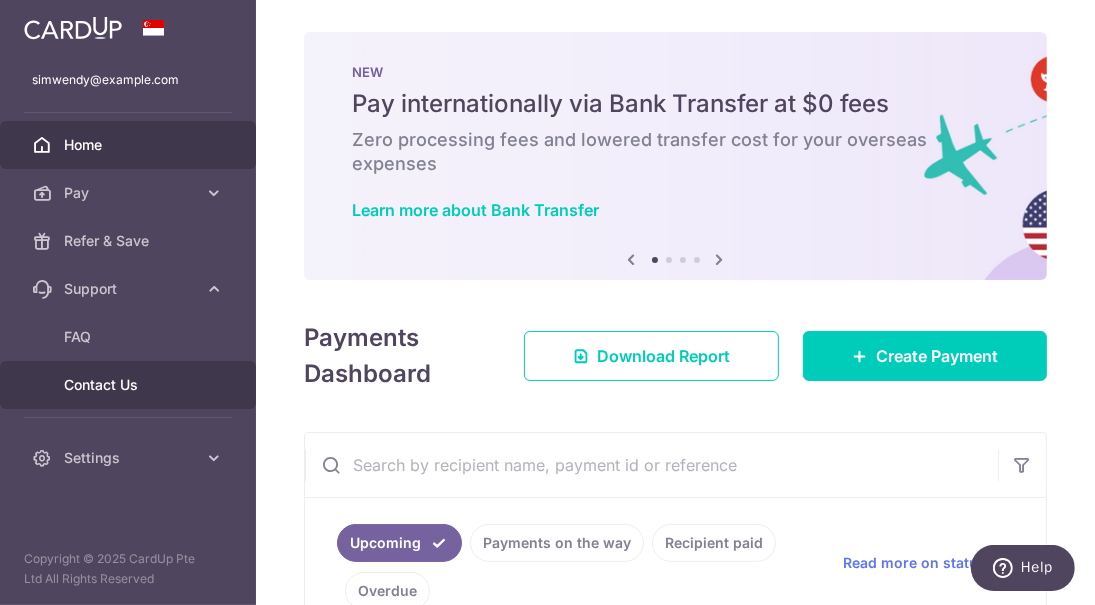 click on "Contact Us" at bounding box center (130, 385) 